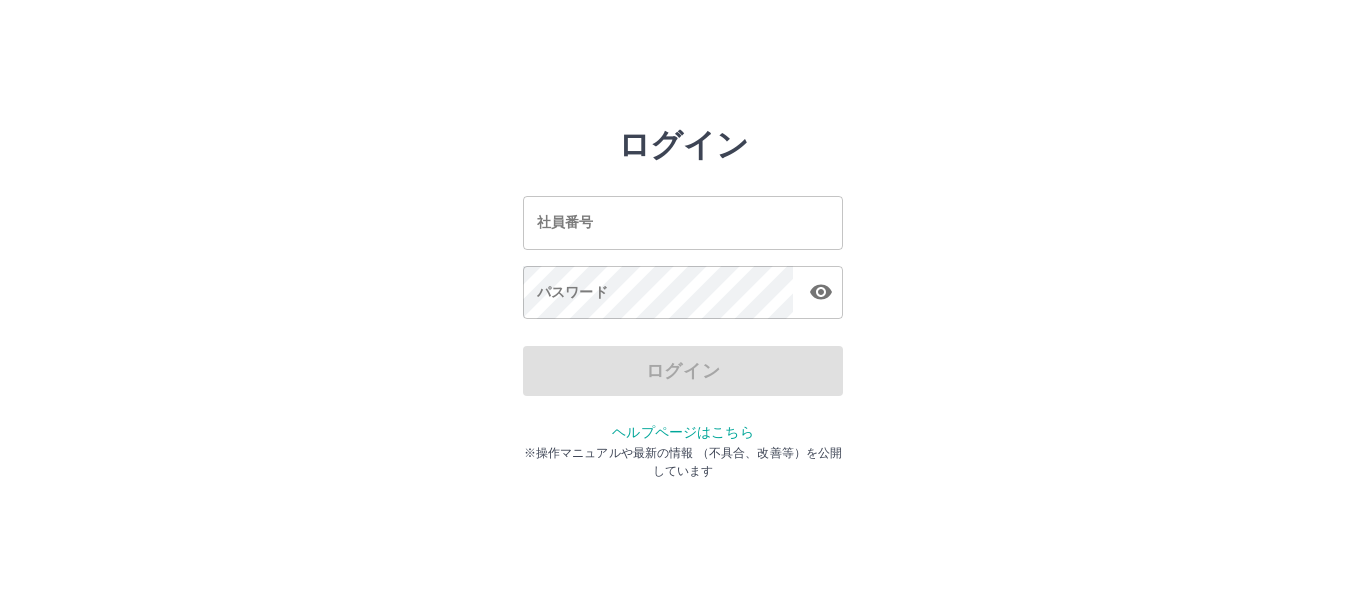 scroll, scrollTop: 0, scrollLeft: 0, axis: both 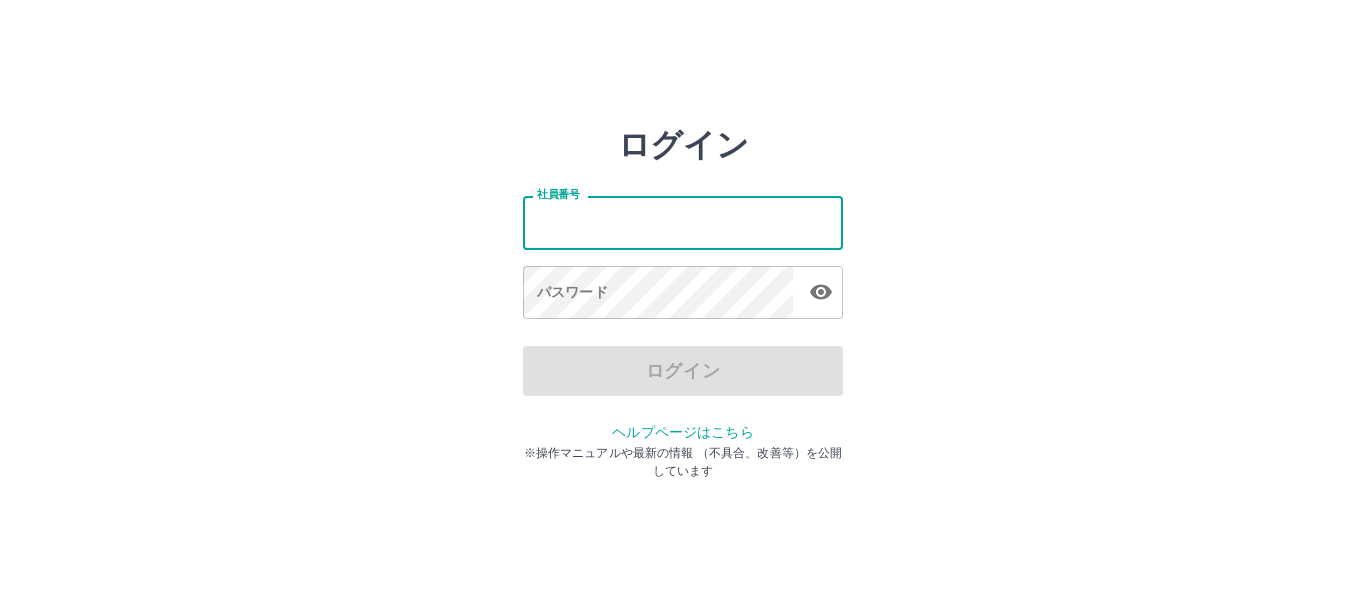 drag, startPoint x: 0, startPoint y: 0, endPoint x: 608, endPoint y: 225, distance: 648.297 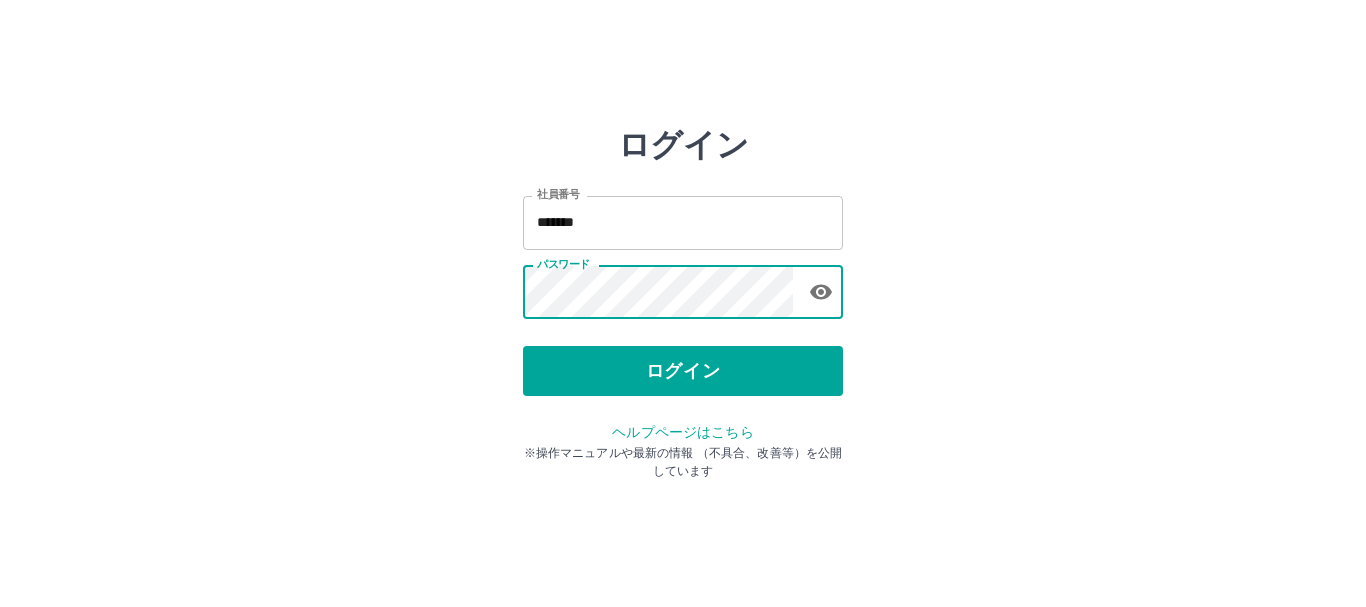 click 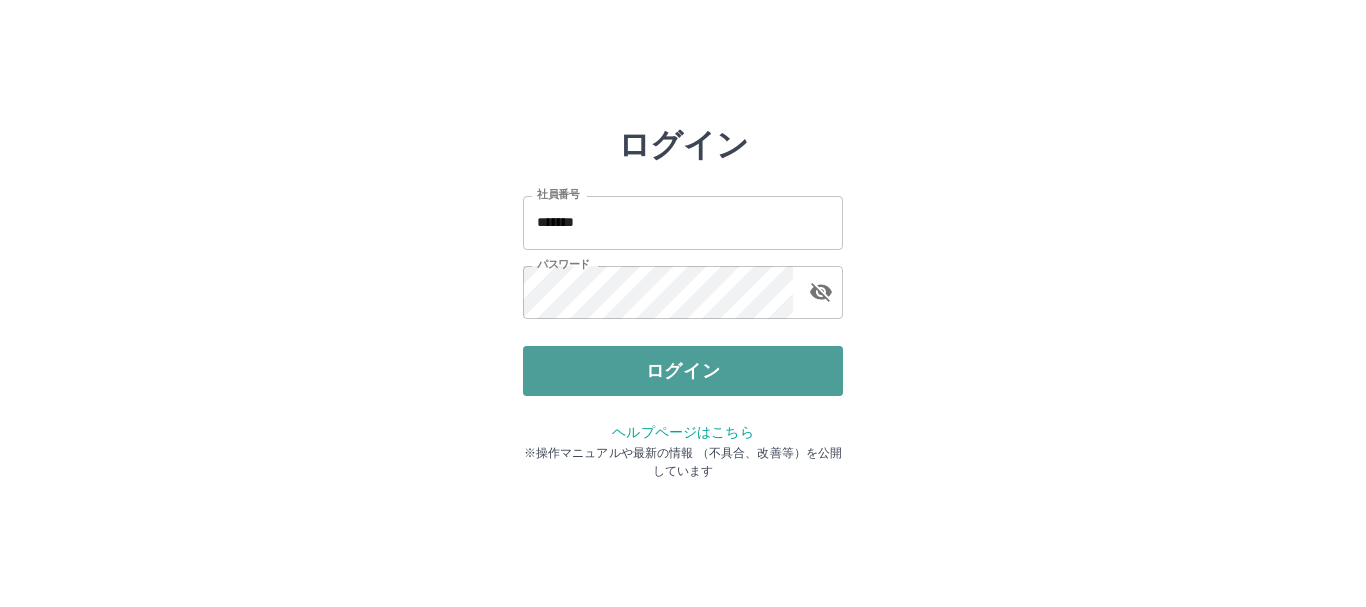 click on "ログイン" at bounding box center [683, 371] 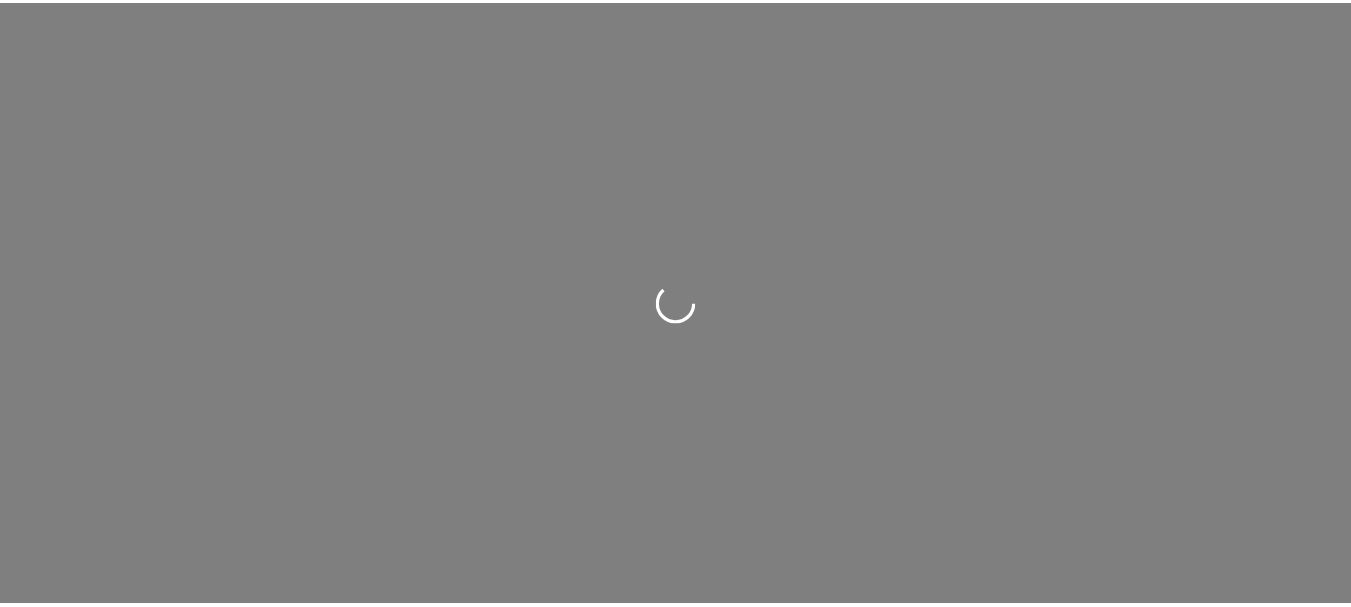 scroll, scrollTop: 0, scrollLeft: 0, axis: both 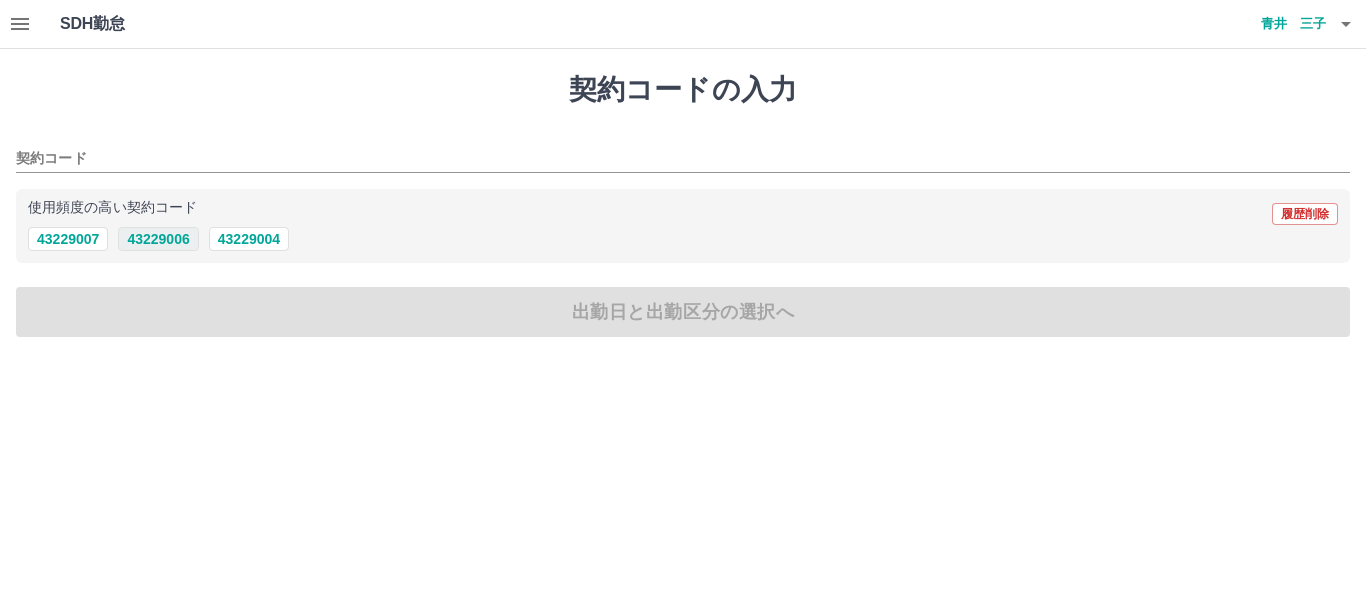 click on "43229006" at bounding box center (158, 239) 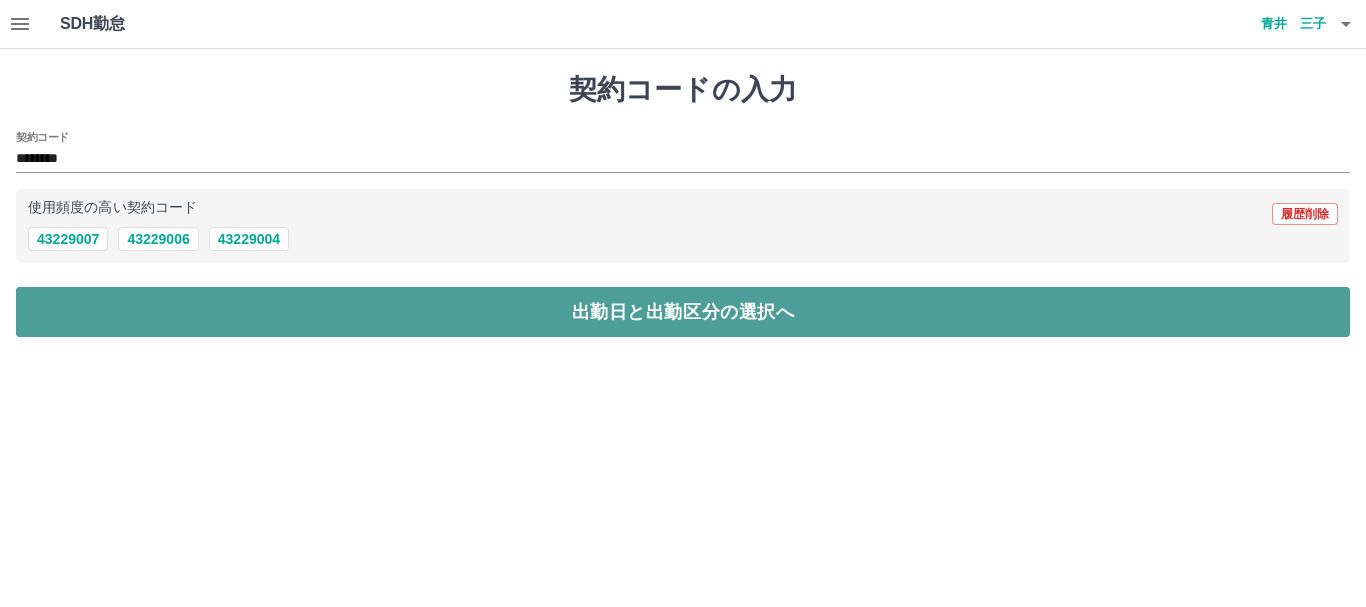 click on "出勤日と出勤区分の選択へ" at bounding box center (683, 312) 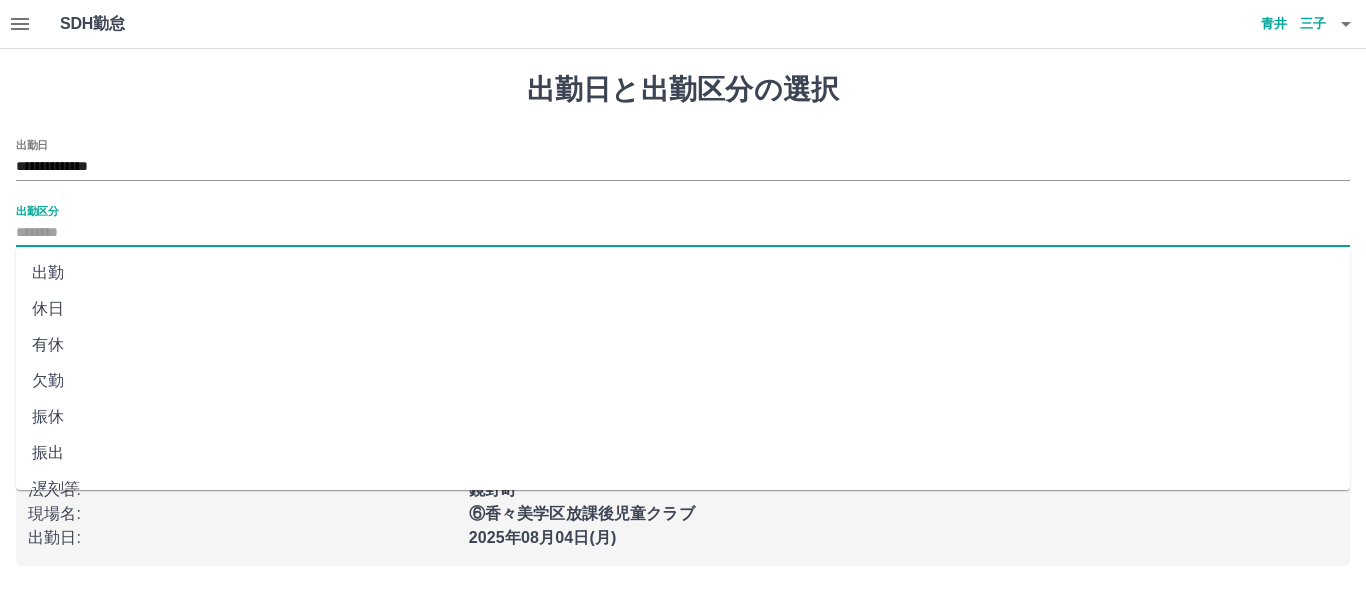 click on "出勤区分" at bounding box center (683, 233) 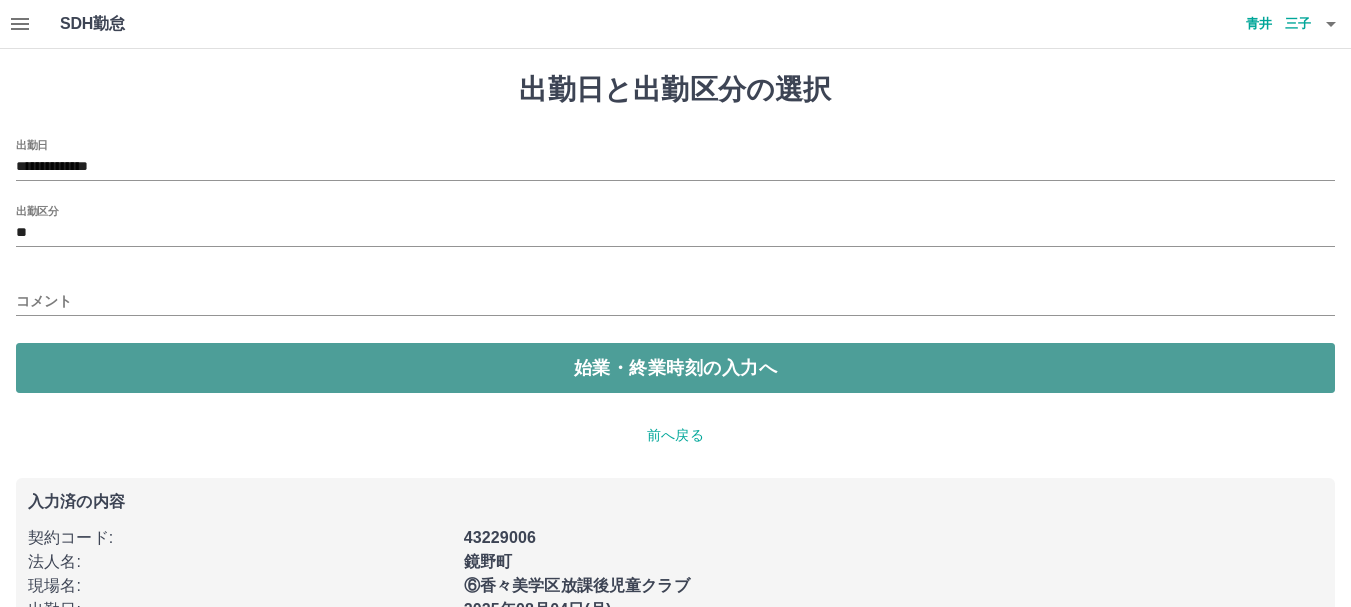 click on "始業・終業時刻の入力へ" at bounding box center (675, 368) 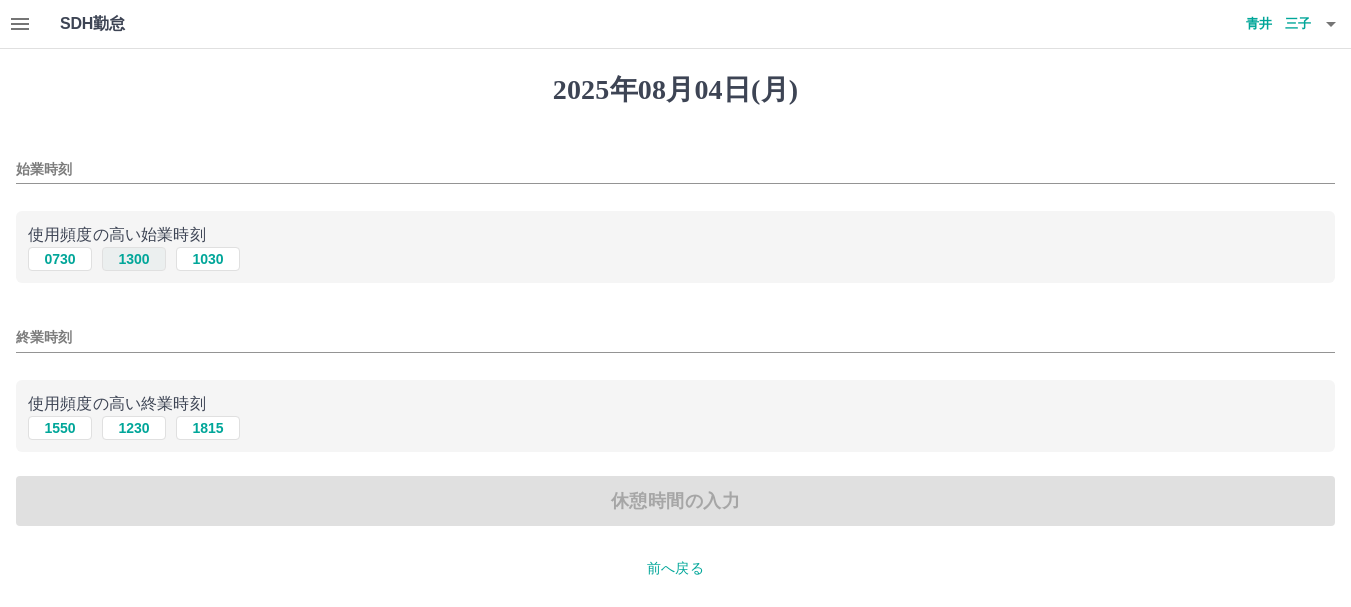 click on "1300" at bounding box center (134, 259) 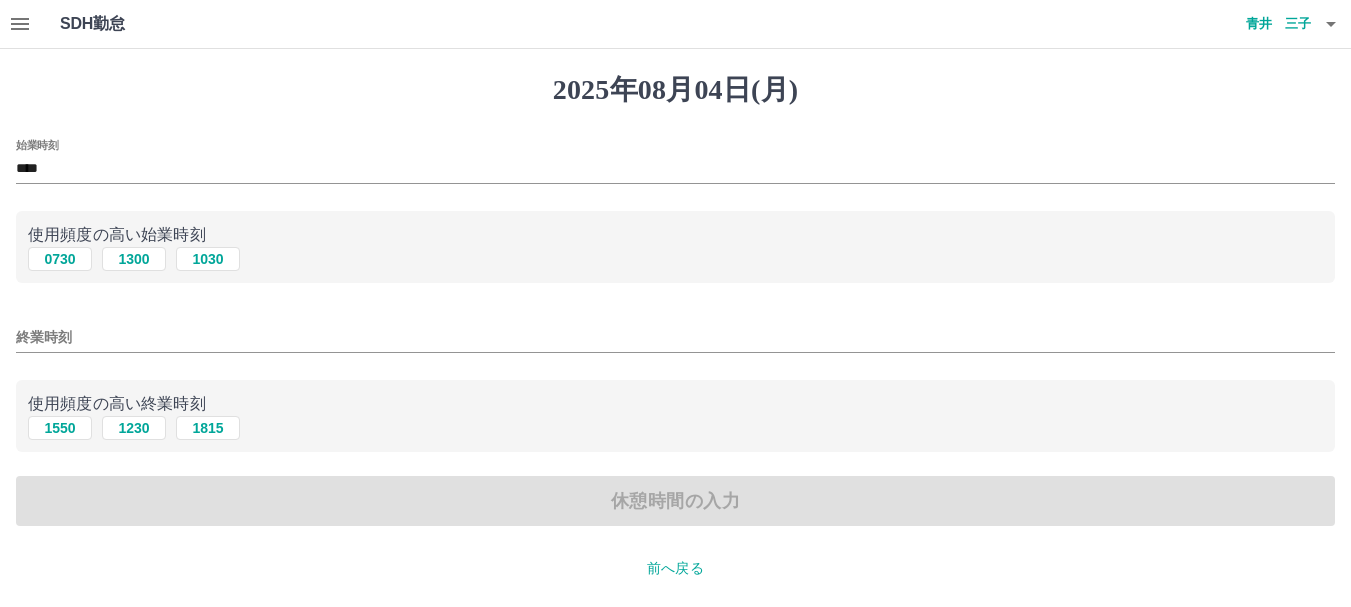 click on "終業時刻" at bounding box center [675, 337] 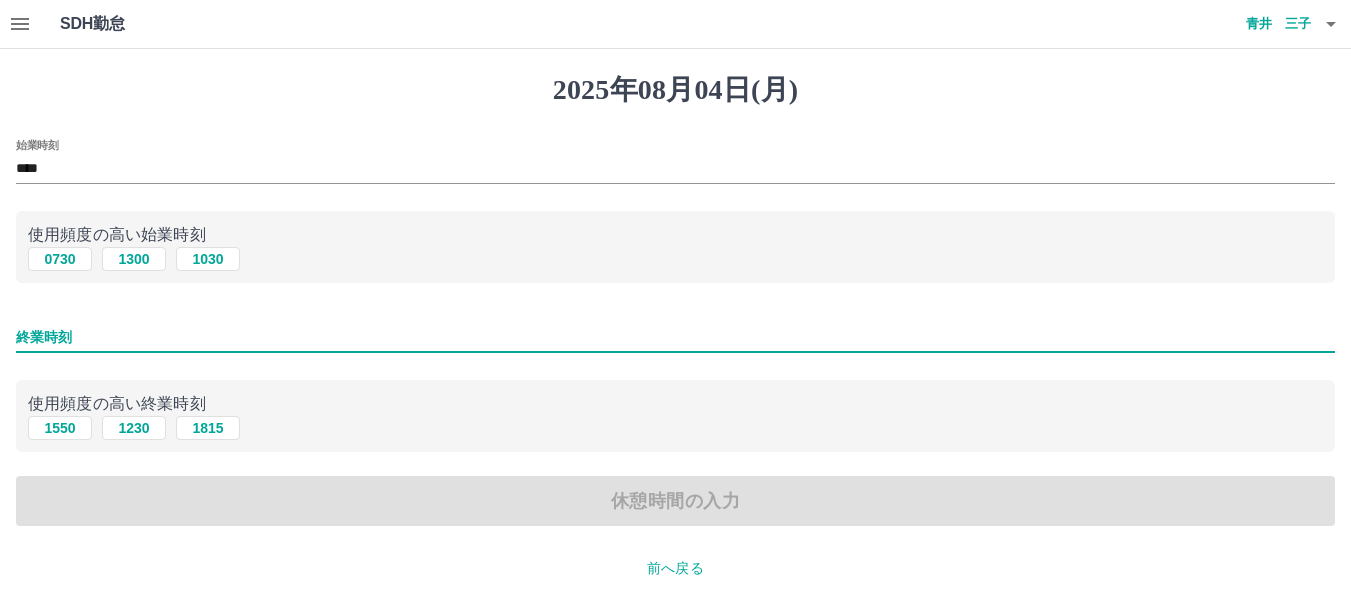 click on "始業時刻 **** 使用頻度の高い始業時刻 0730 1300 1030 終業時刻 使用頻度の高い終業時刻 1550 1230 1815 休憩時間の入力" at bounding box center (675, 333) 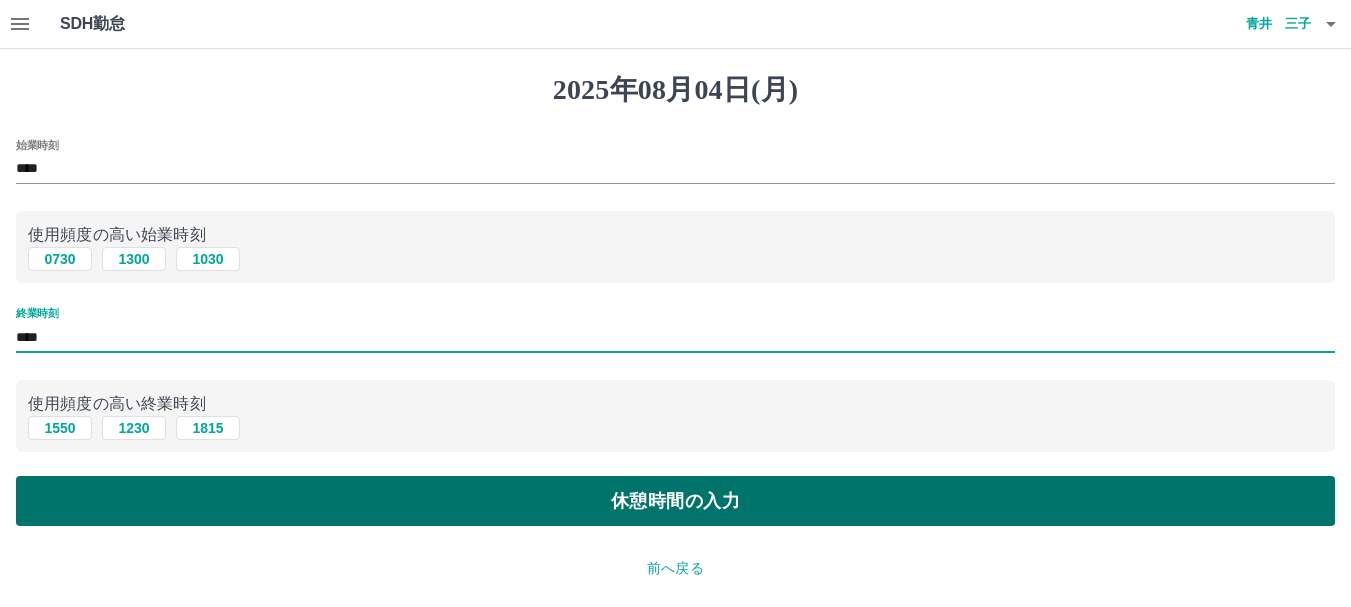 type on "****" 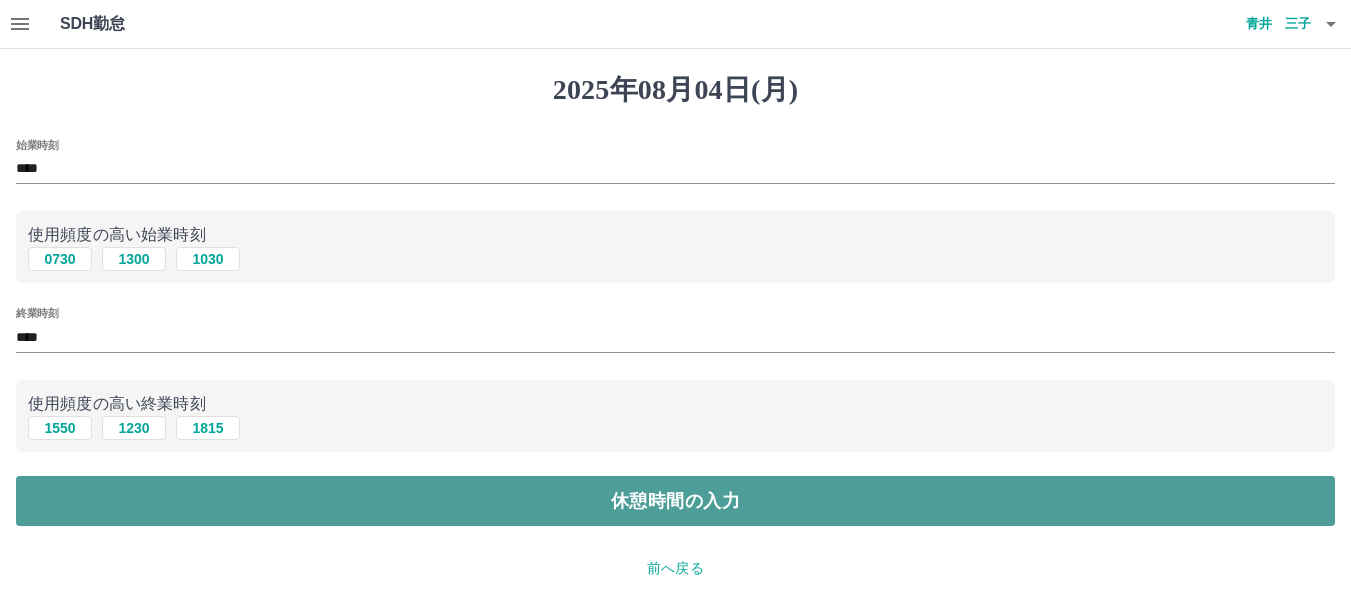 click on "休憩時間の入力" at bounding box center (675, 501) 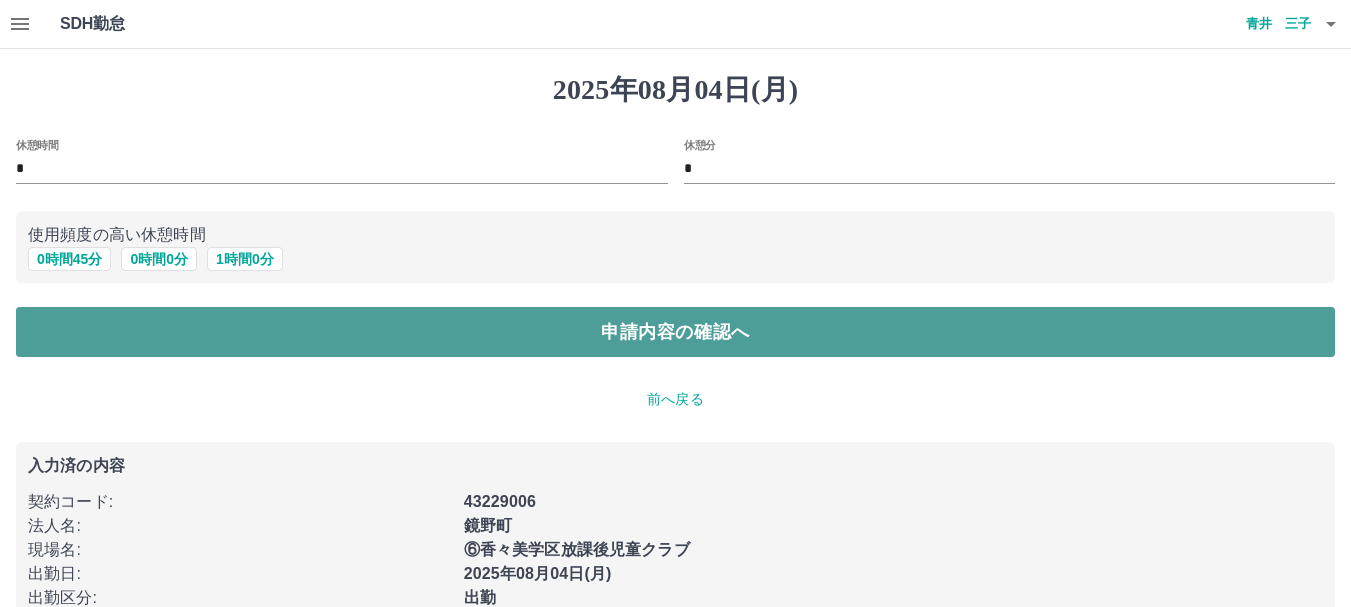 click on "申請内容の確認へ" at bounding box center [675, 332] 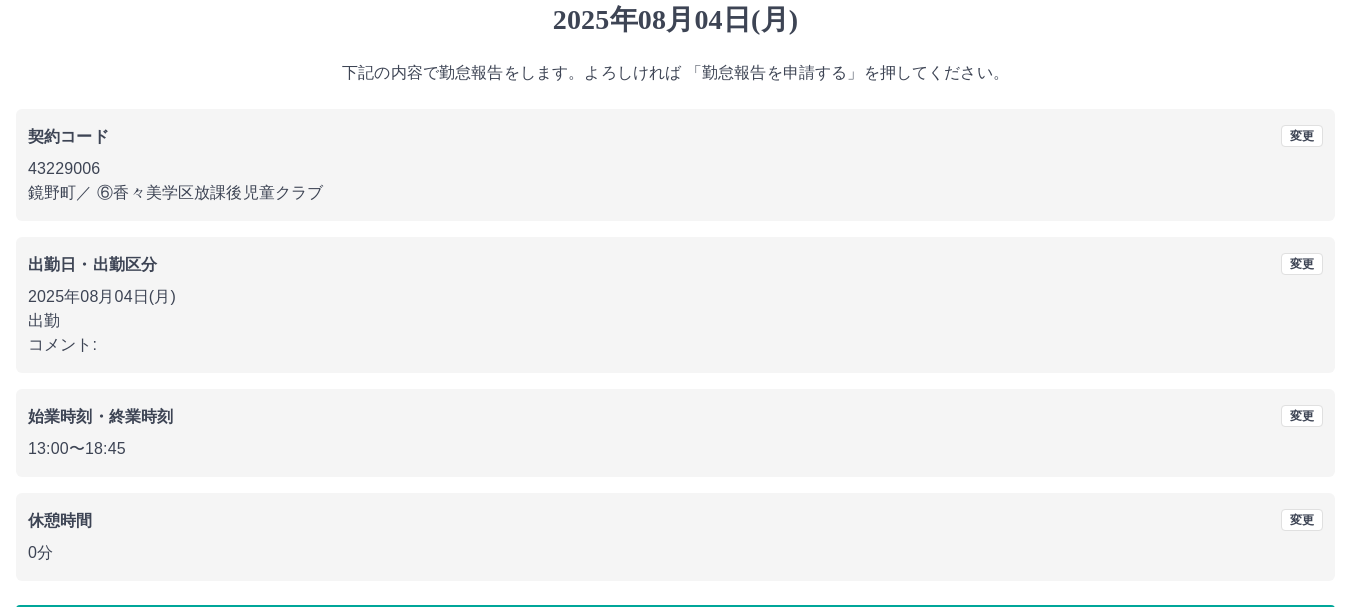 scroll, scrollTop: 142, scrollLeft: 0, axis: vertical 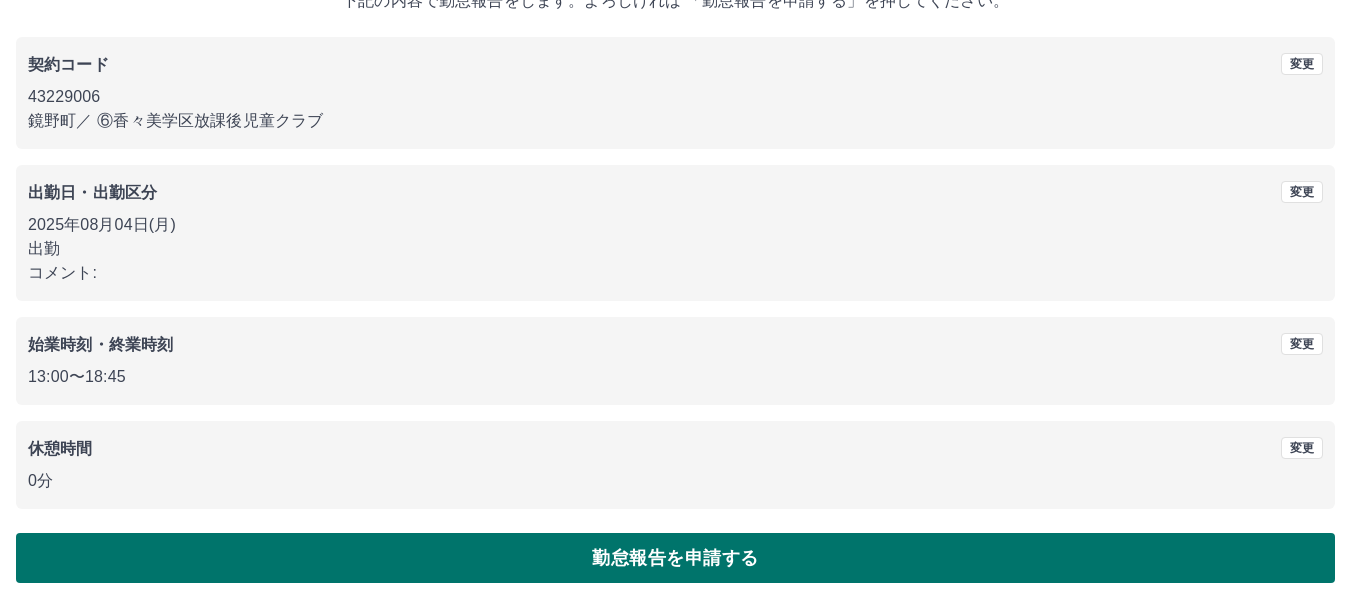 click on "勤怠報告を申請する" at bounding box center [675, 558] 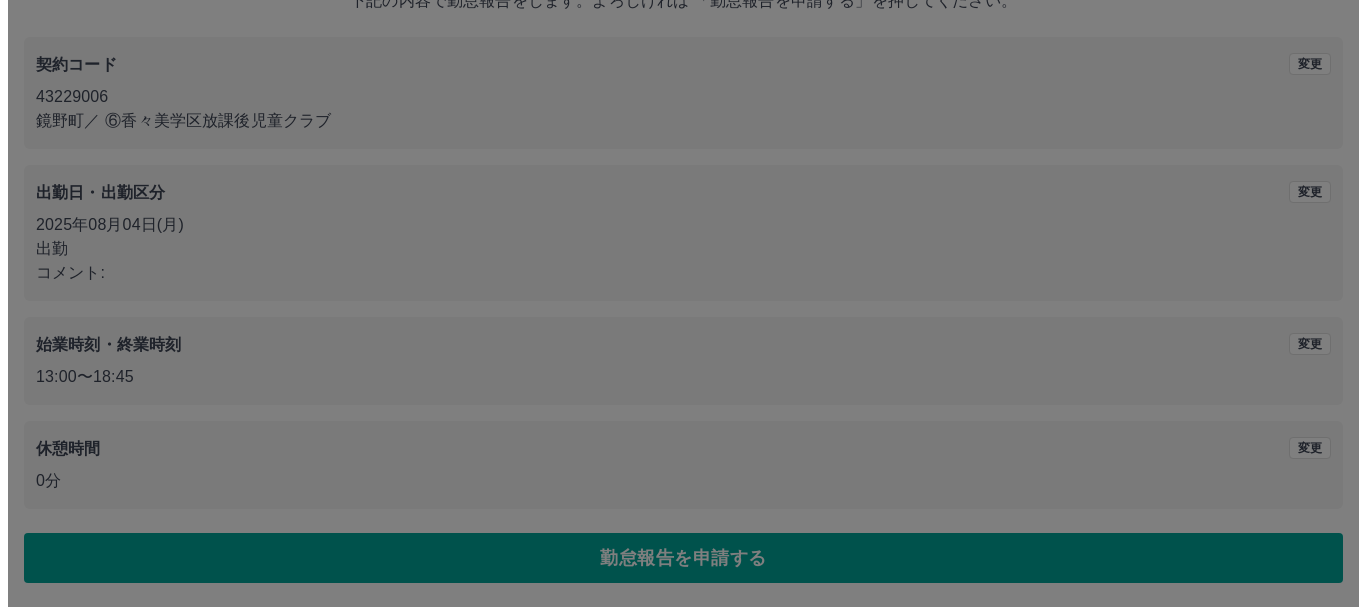 scroll, scrollTop: 0, scrollLeft: 0, axis: both 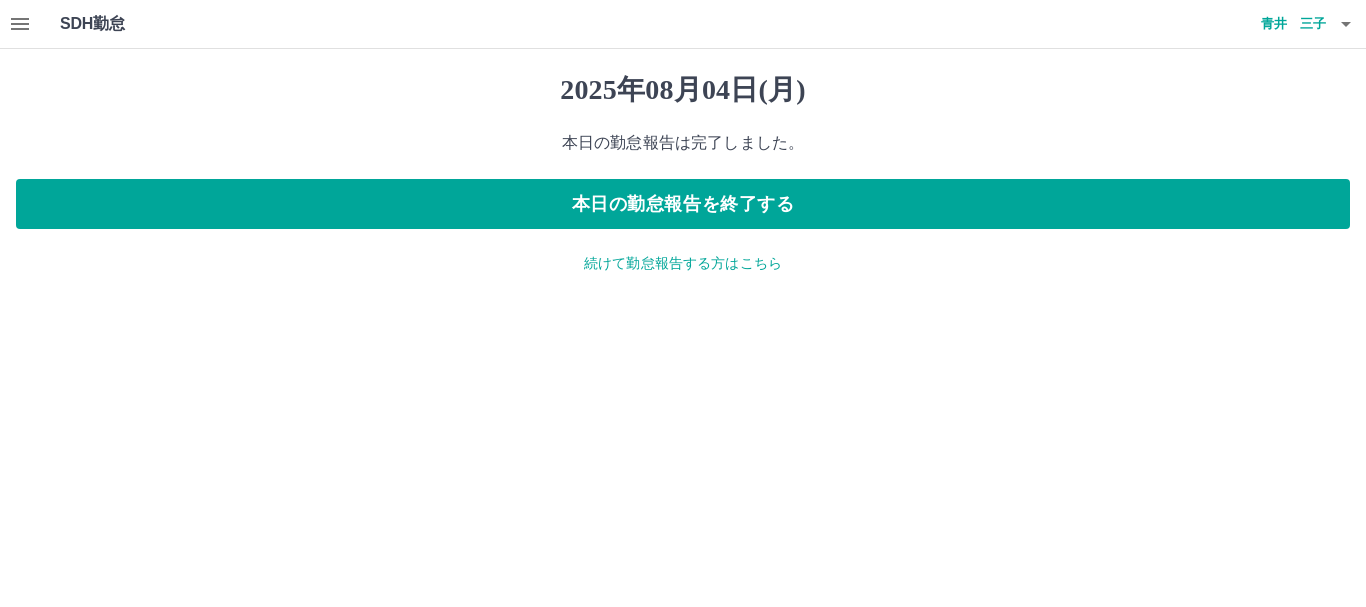 click on "続けて勤怠報告する方はこちら" at bounding box center (683, 263) 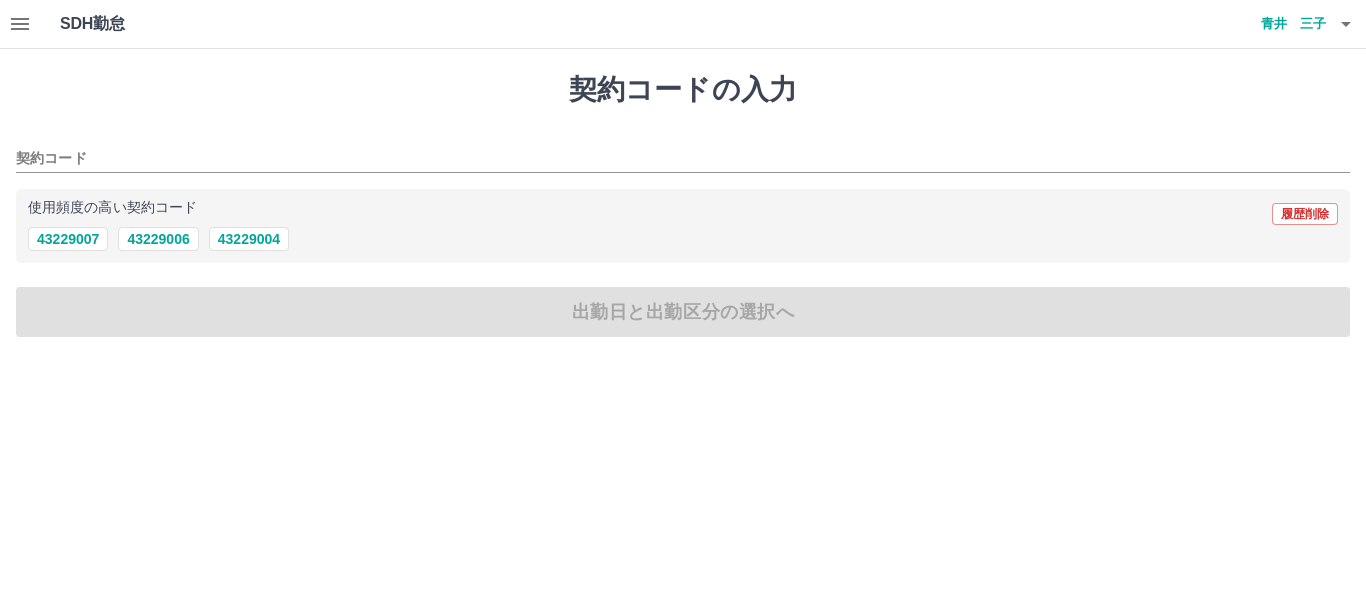 click on "青井　三子" at bounding box center [1266, 24] 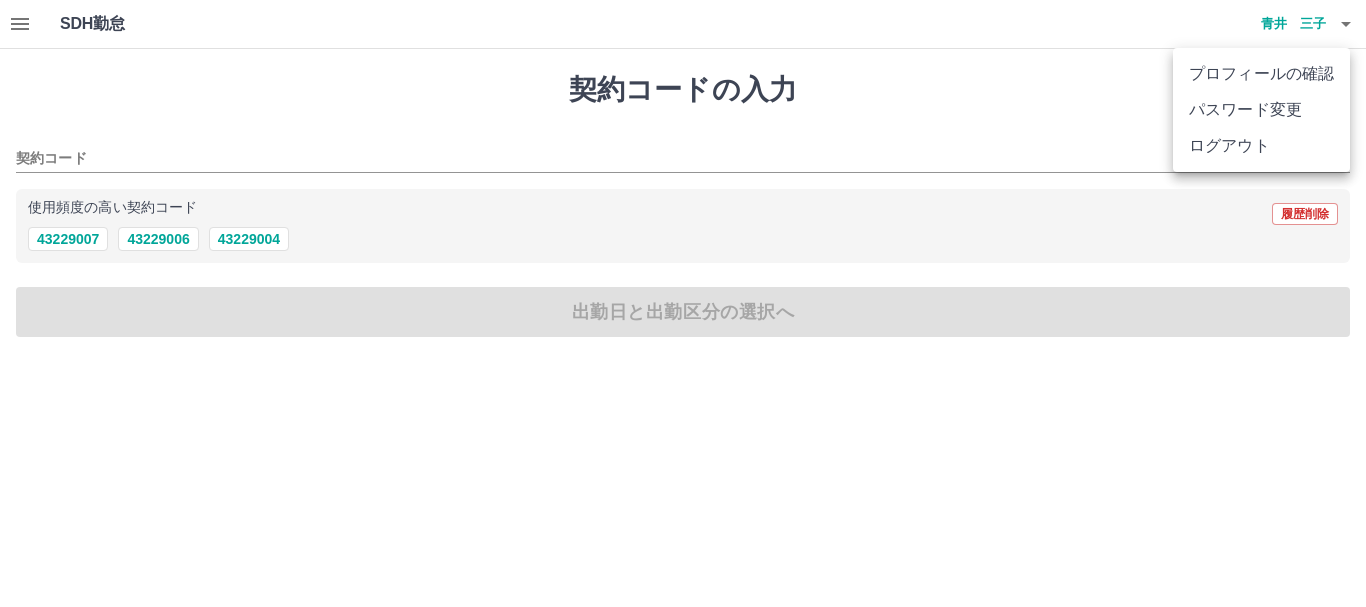 click on "ログアウト" at bounding box center (1261, 146) 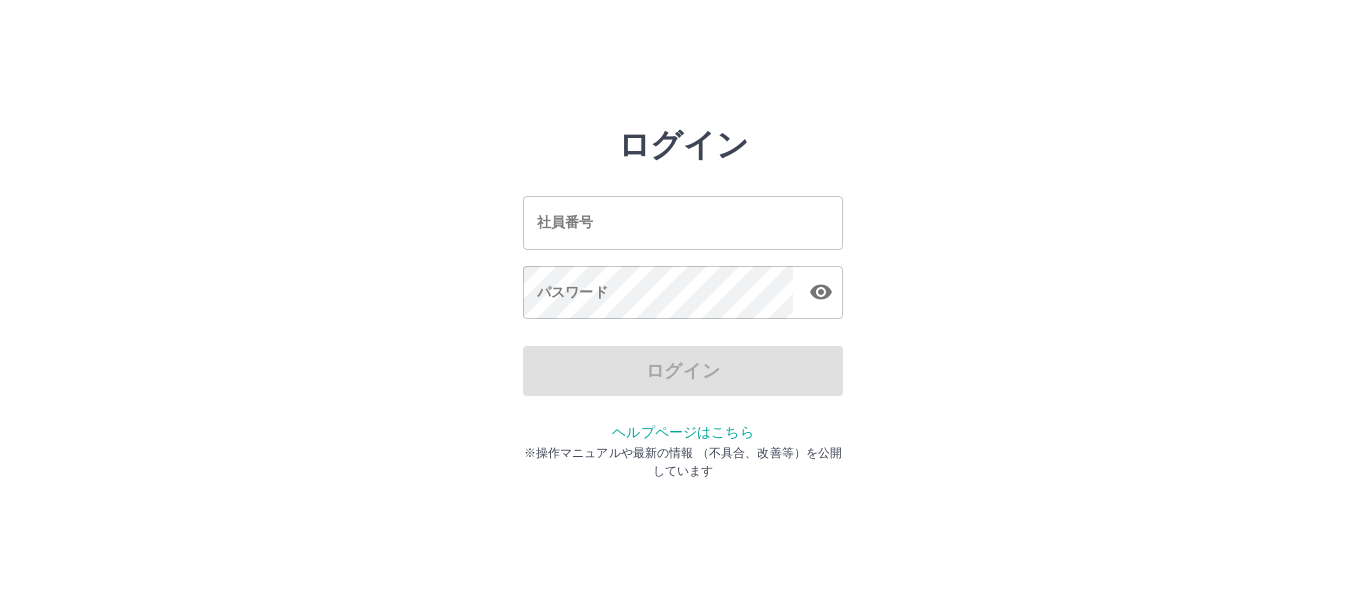 scroll, scrollTop: 0, scrollLeft: 0, axis: both 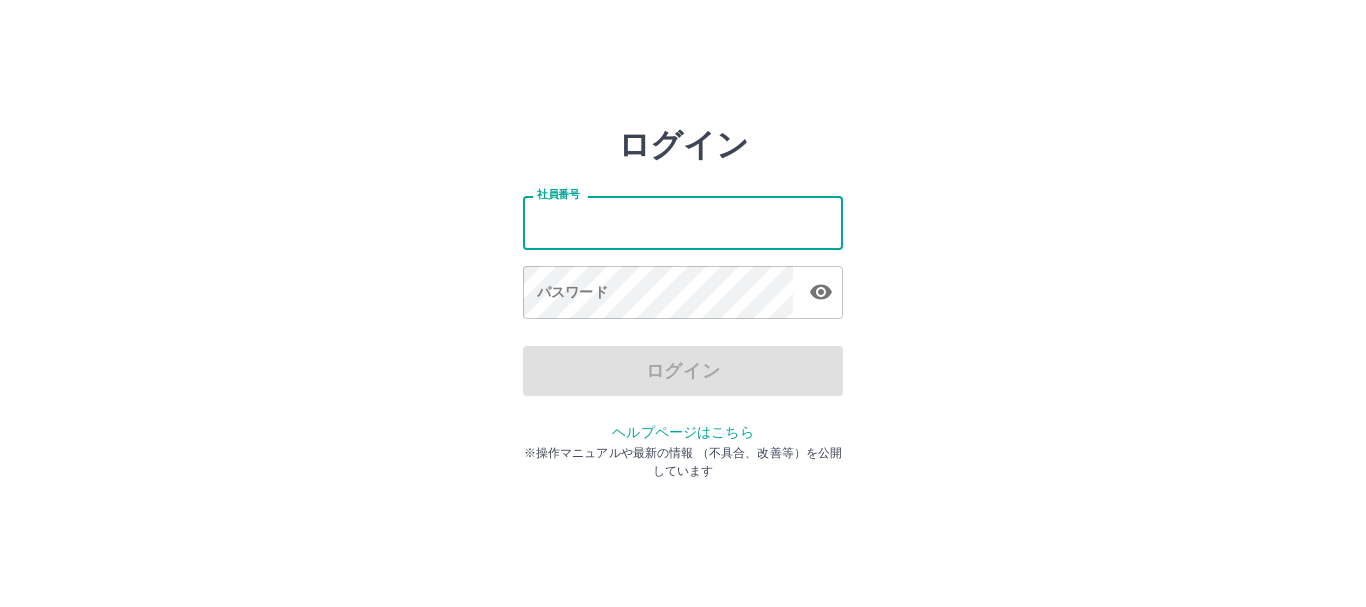 click on "社員番号" at bounding box center [683, 222] 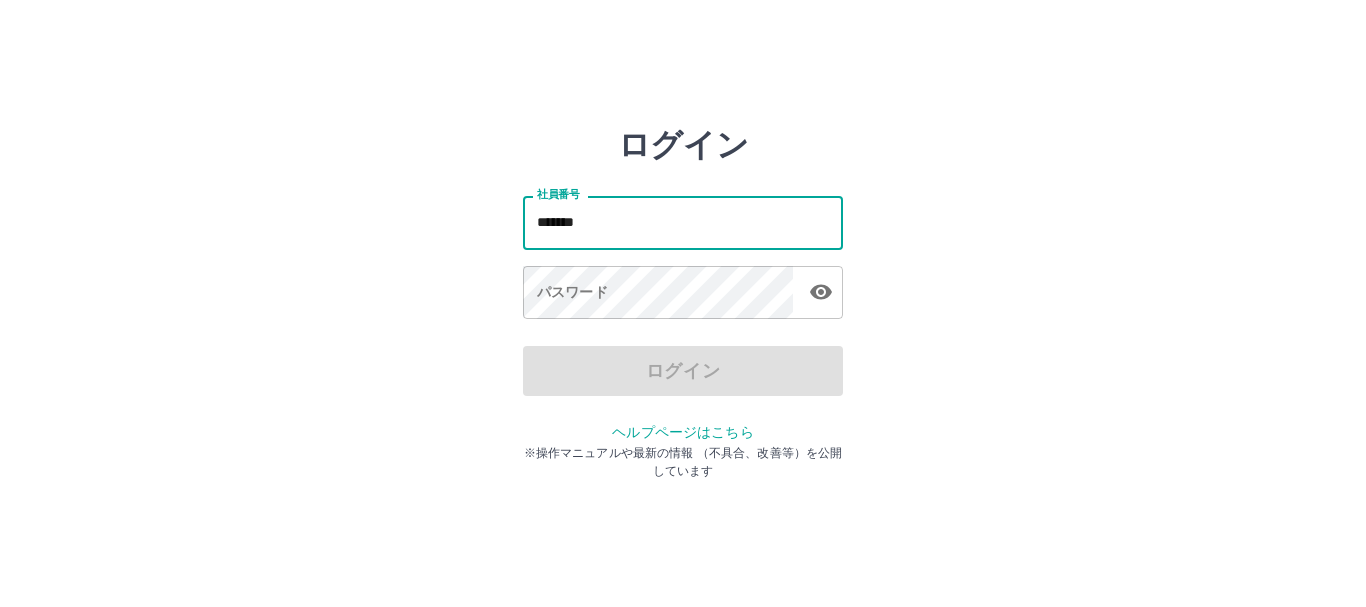 type on "*******" 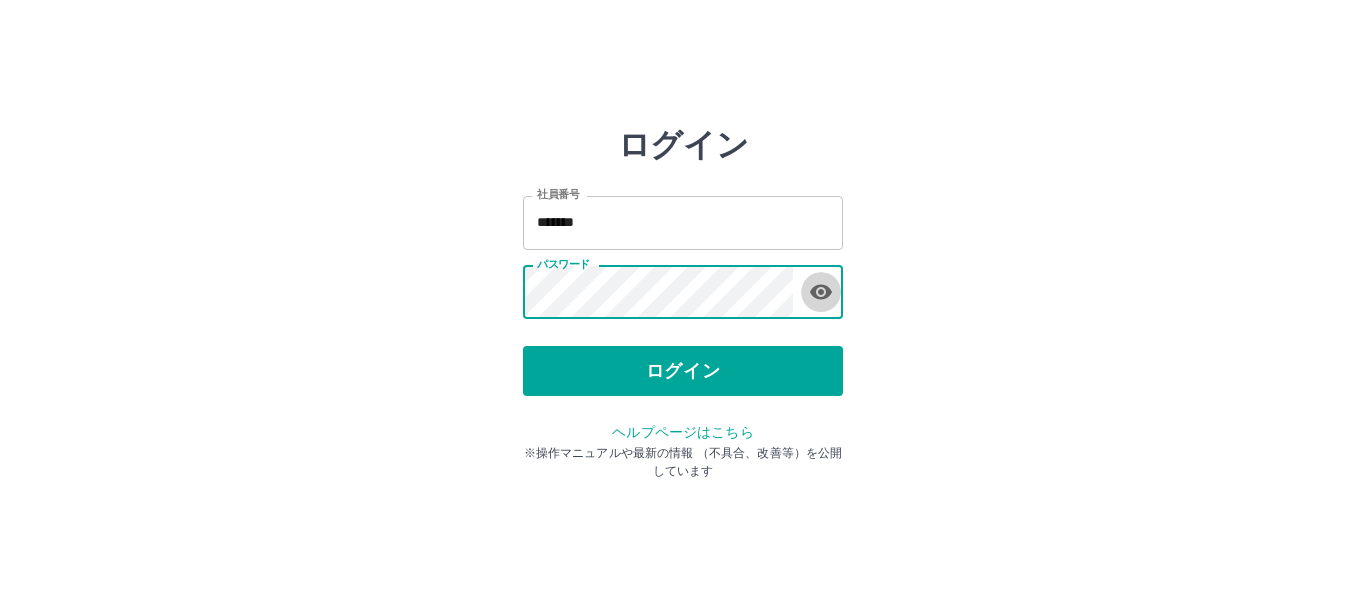 click 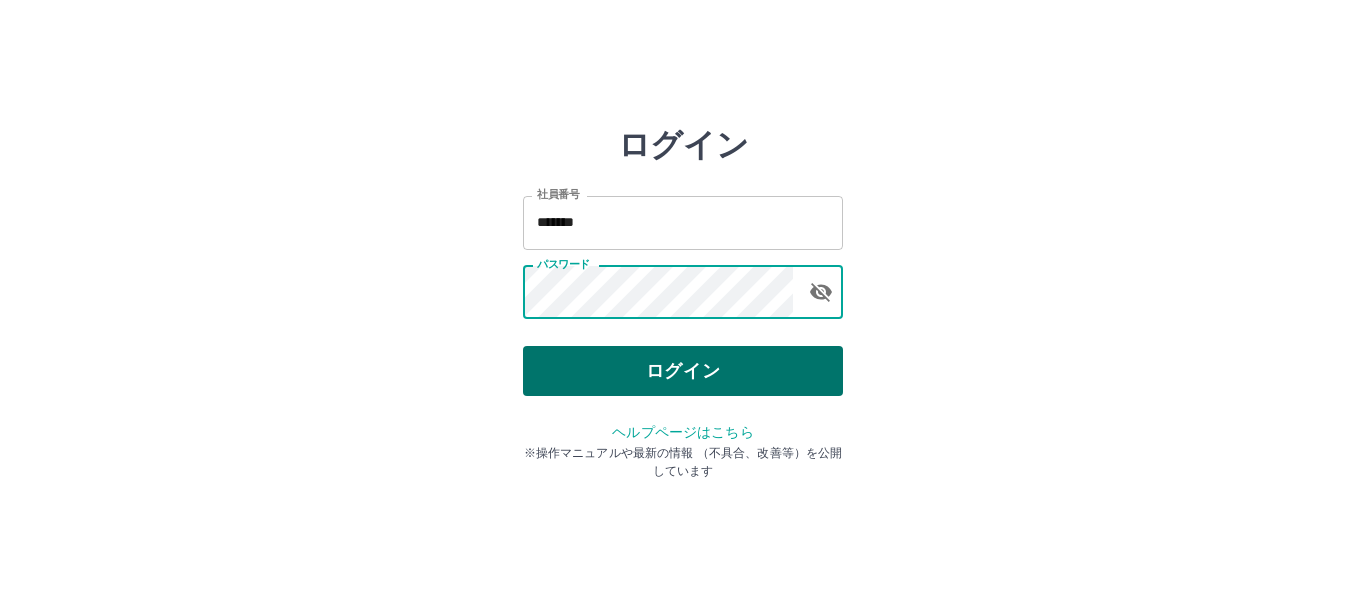 click on "ログイン" at bounding box center (683, 371) 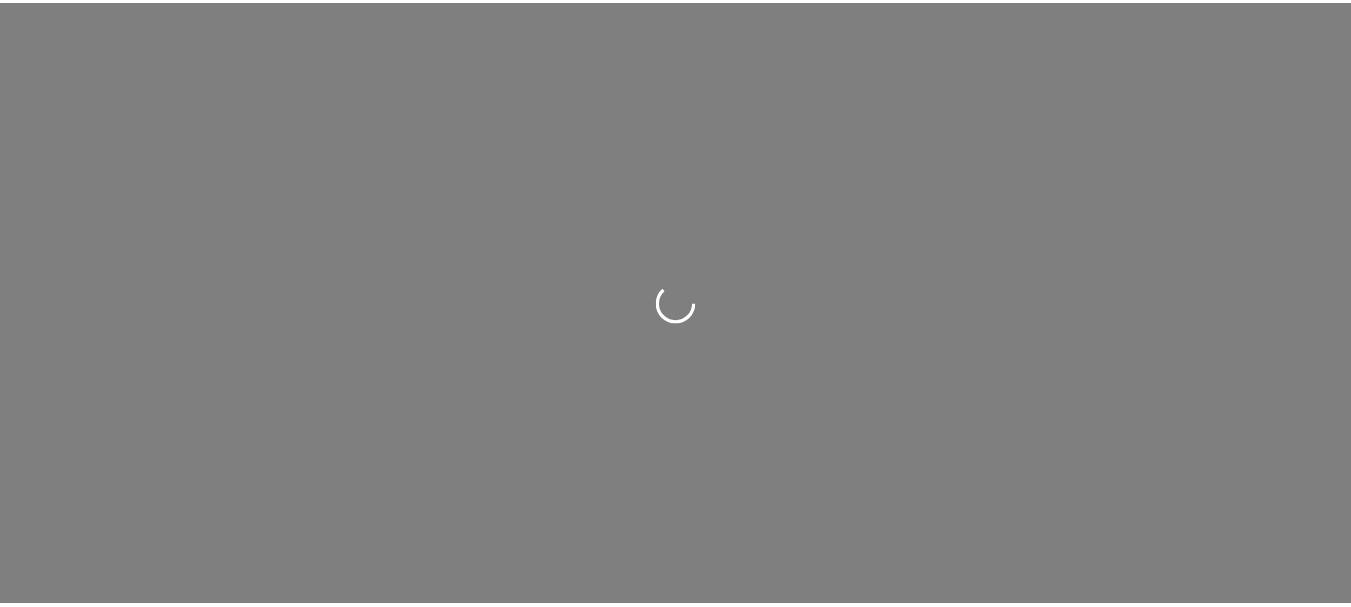 scroll, scrollTop: 0, scrollLeft: 0, axis: both 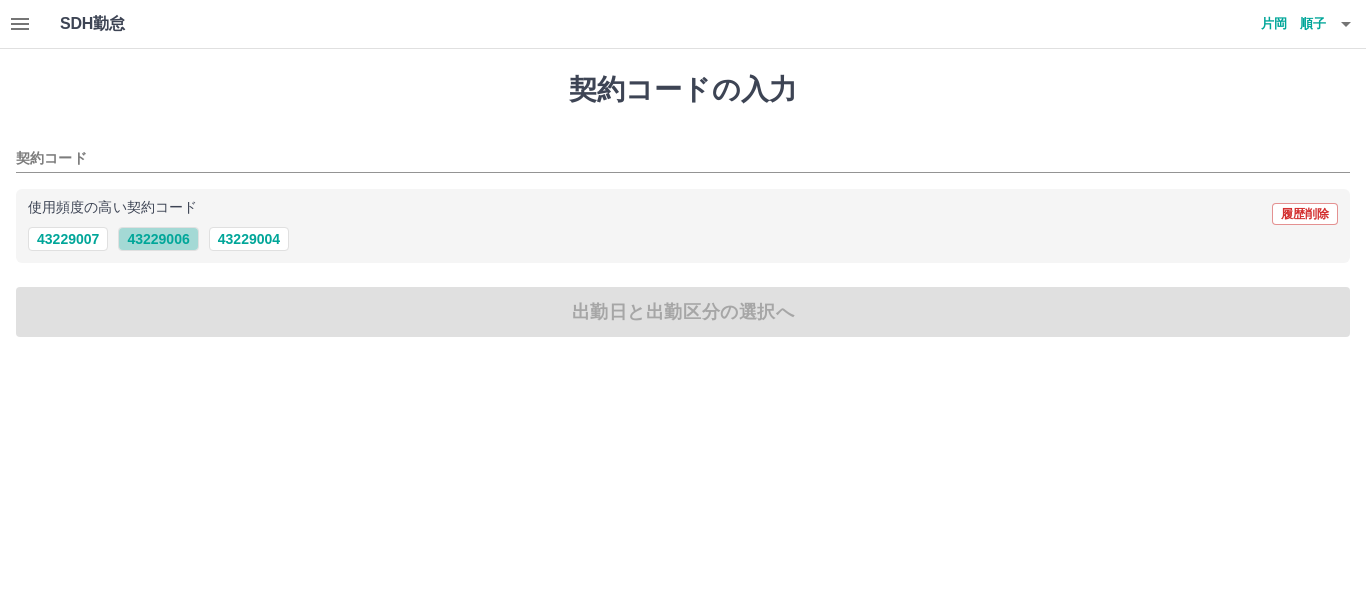 click on "43229006" at bounding box center [158, 239] 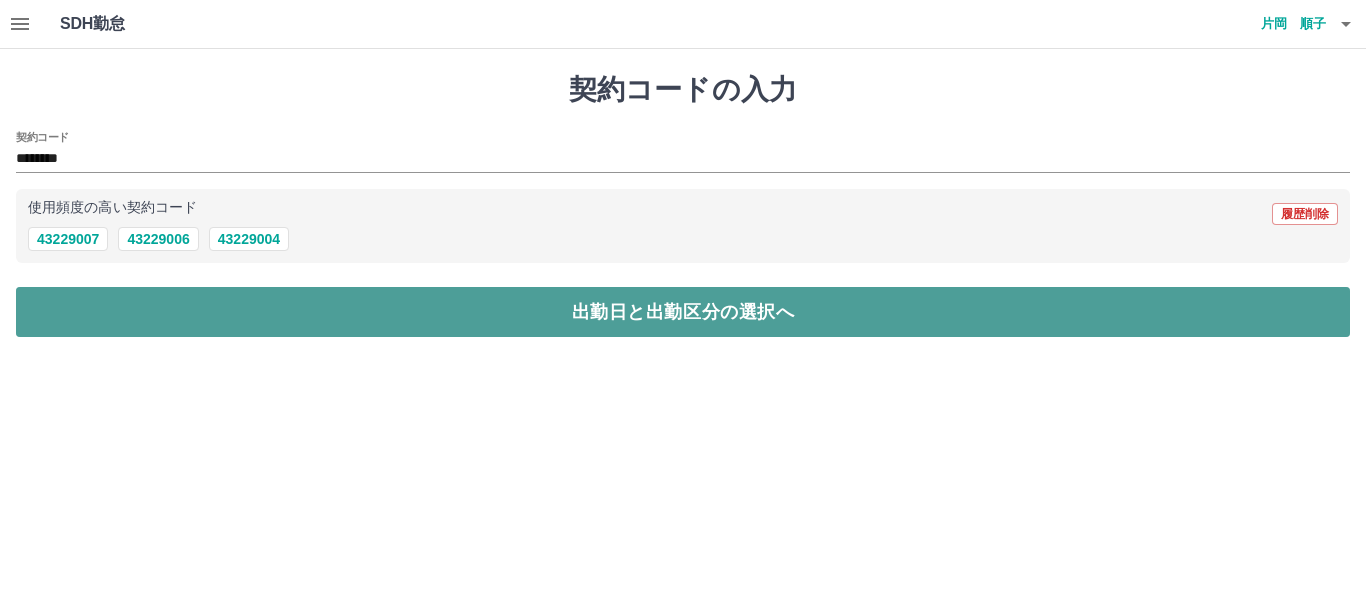 click on "出勤日と出勤区分の選択へ" at bounding box center (683, 312) 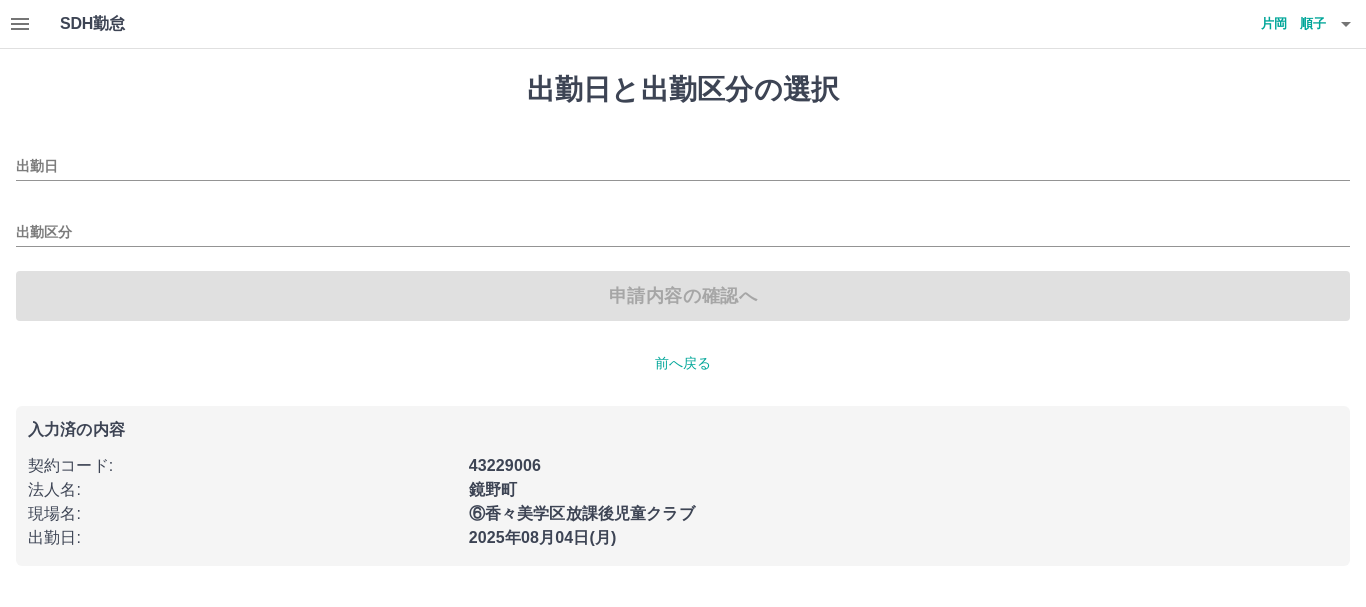 type on "**********" 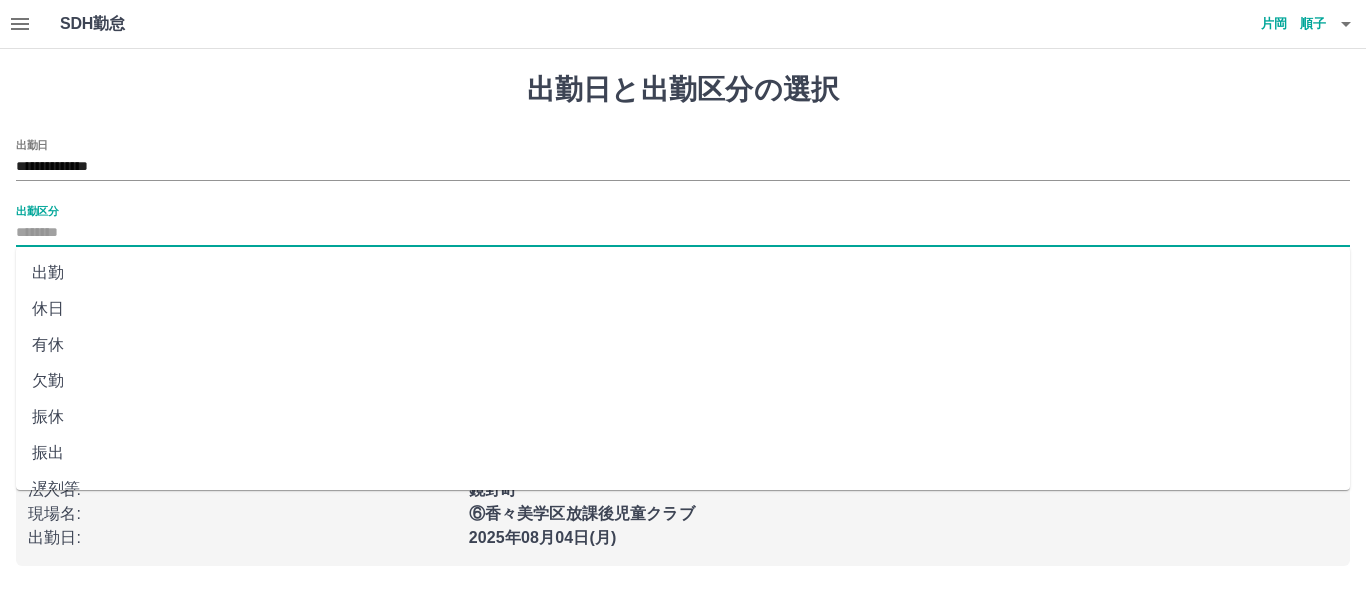 click on "出勤区分" at bounding box center [683, 233] 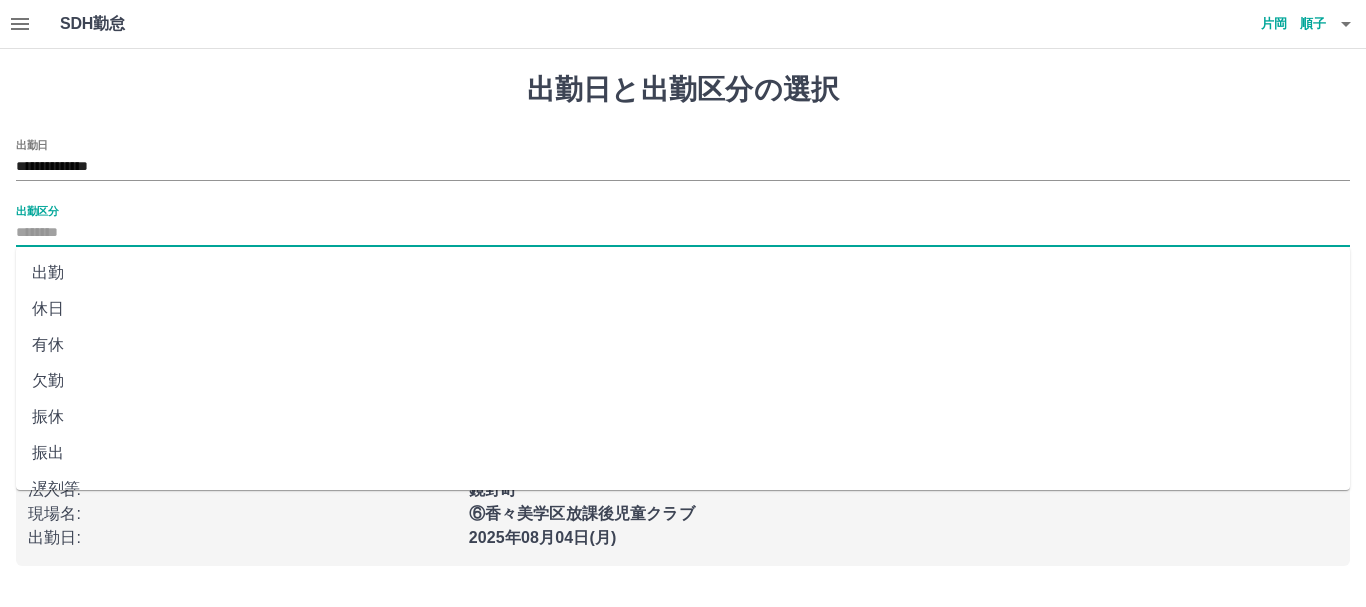 click on "出勤" at bounding box center (683, 273) 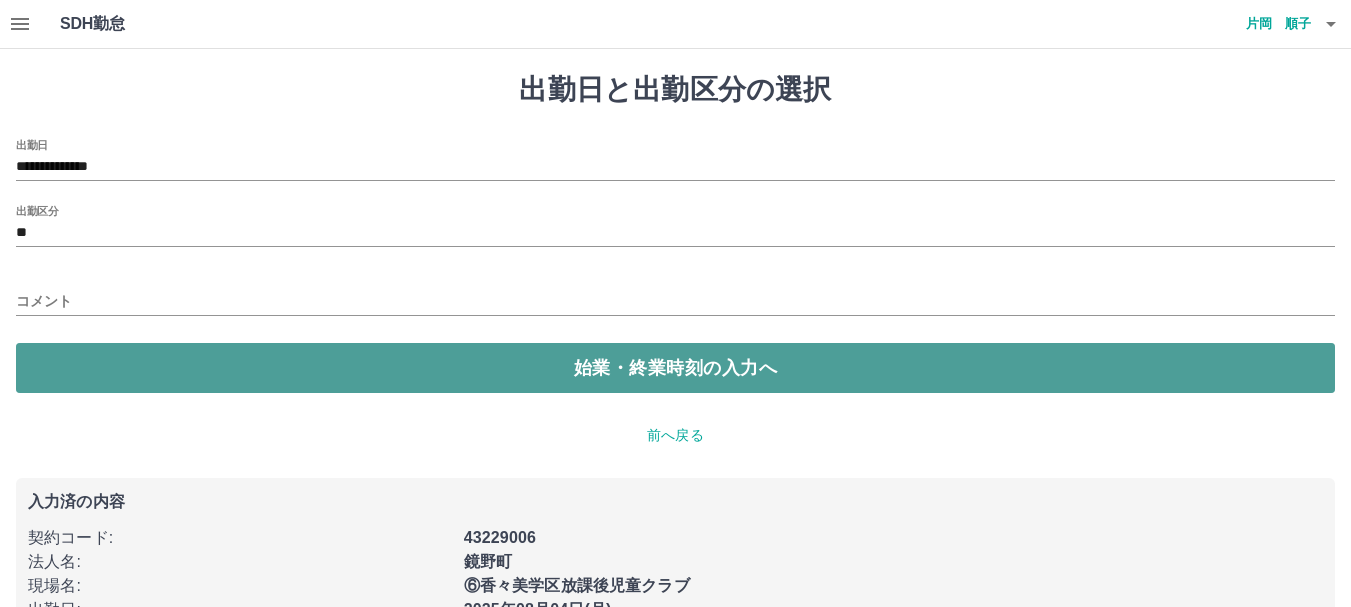 click on "始業・終業時刻の入力へ" at bounding box center (675, 368) 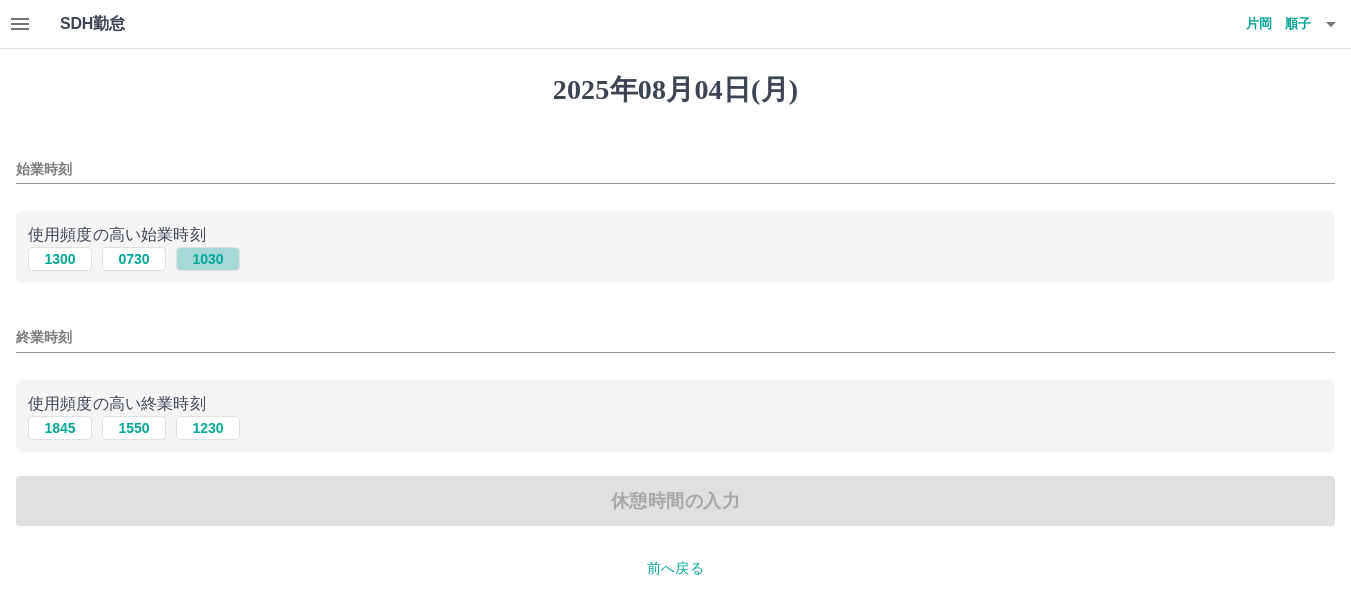 click on "1030" at bounding box center (208, 259) 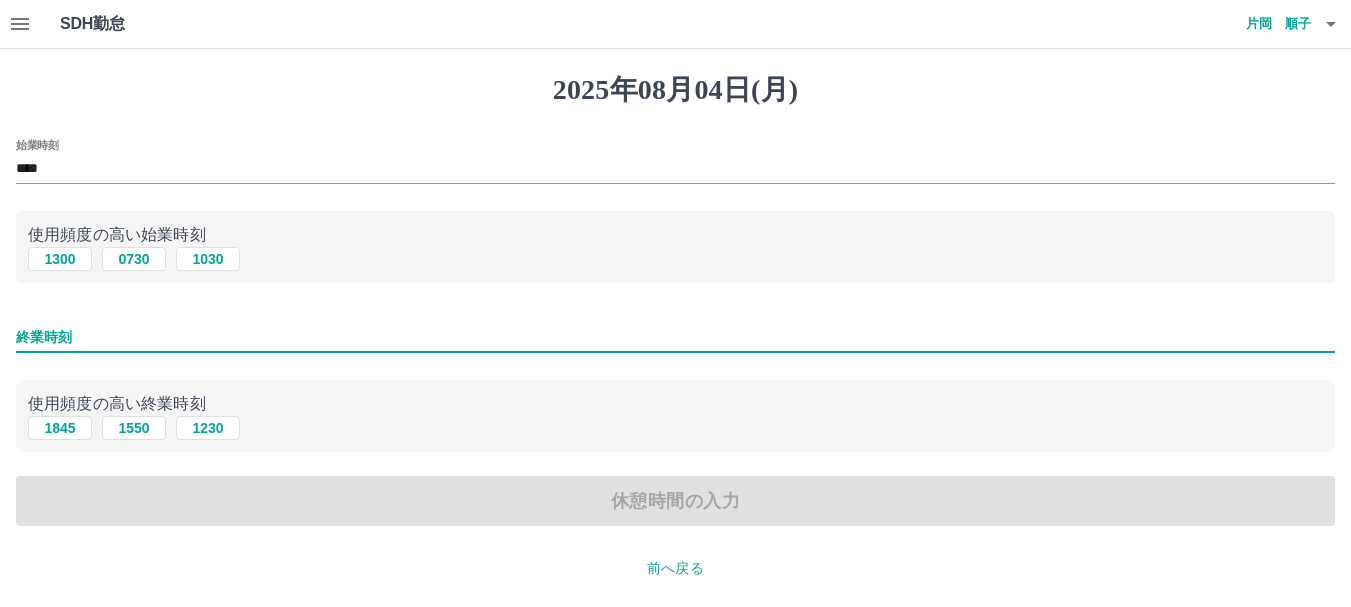 click on "終業時刻" at bounding box center [675, 337] 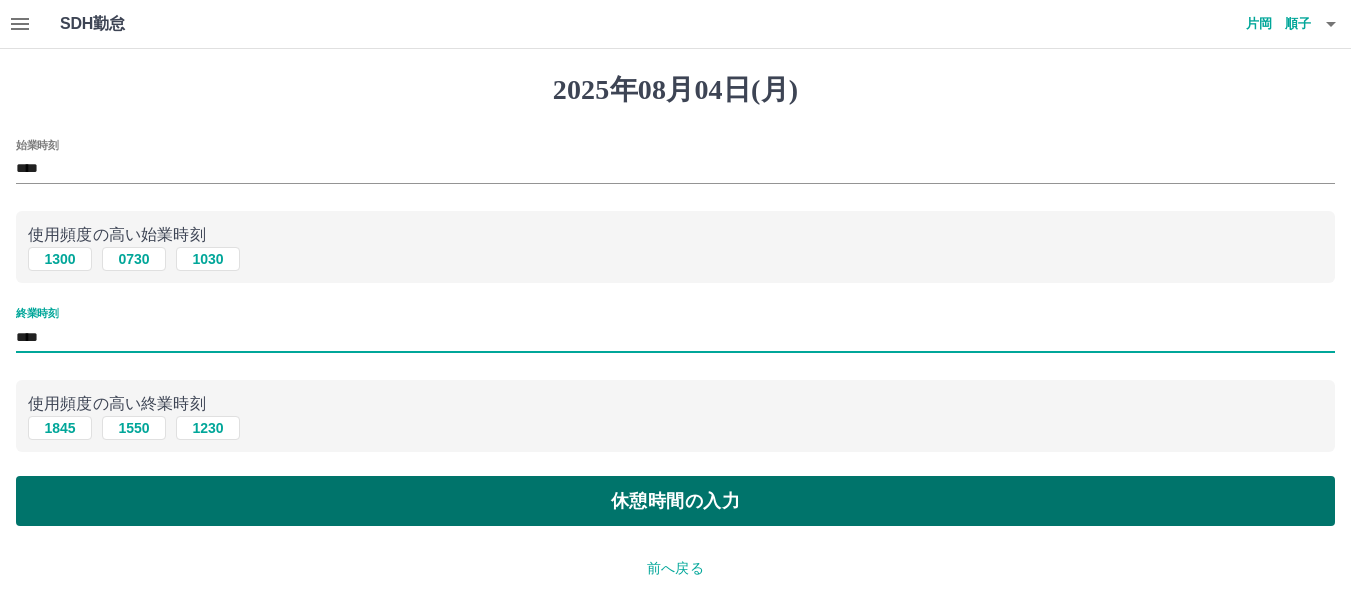 type on "****" 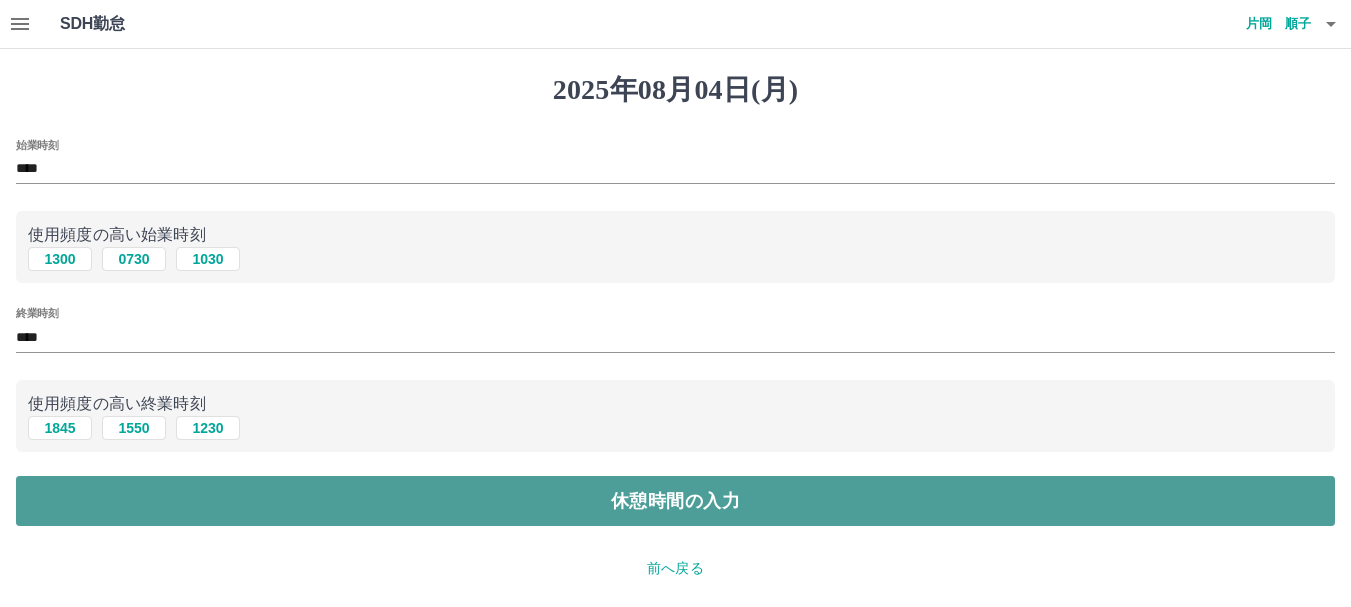 click on "休憩時間の入力" at bounding box center (675, 501) 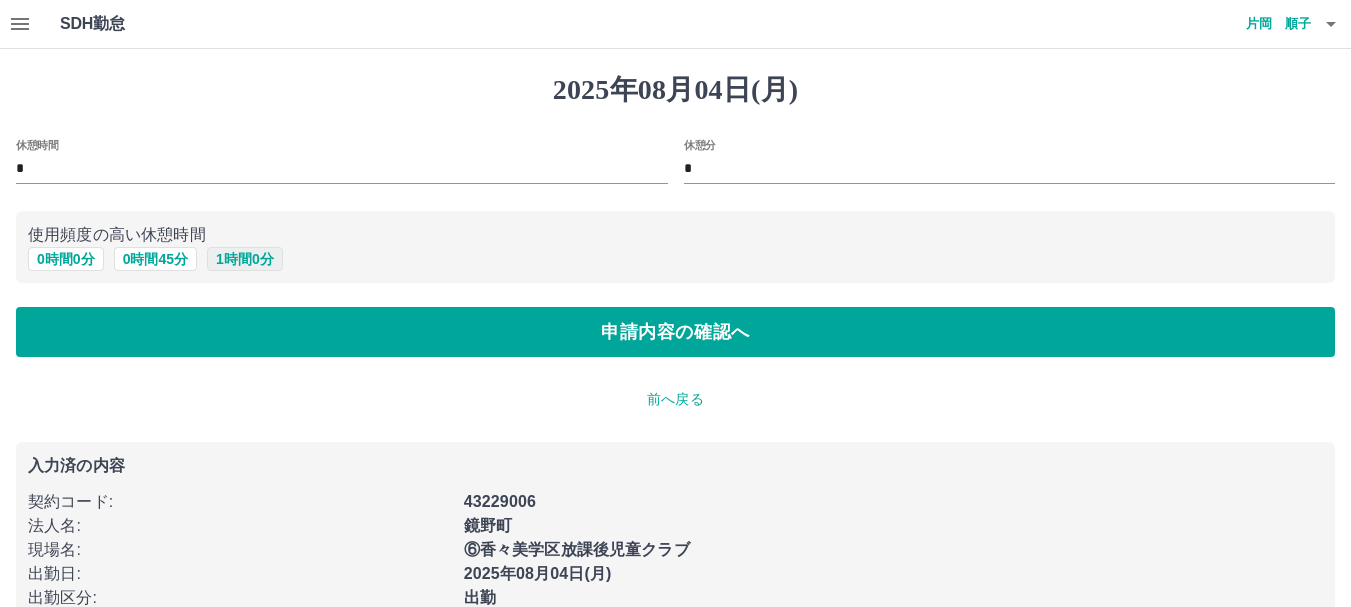 click on "1 時間 0 分" at bounding box center (245, 259) 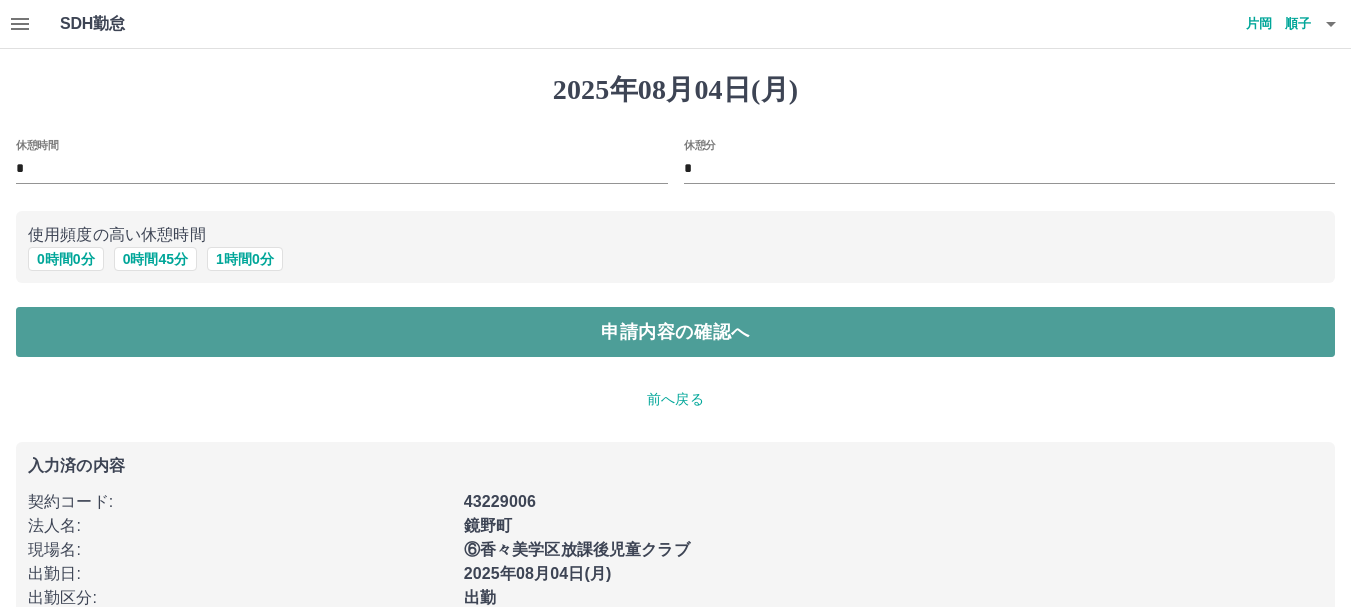 click on "申請内容の確認へ" at bounding box center (675, 332) 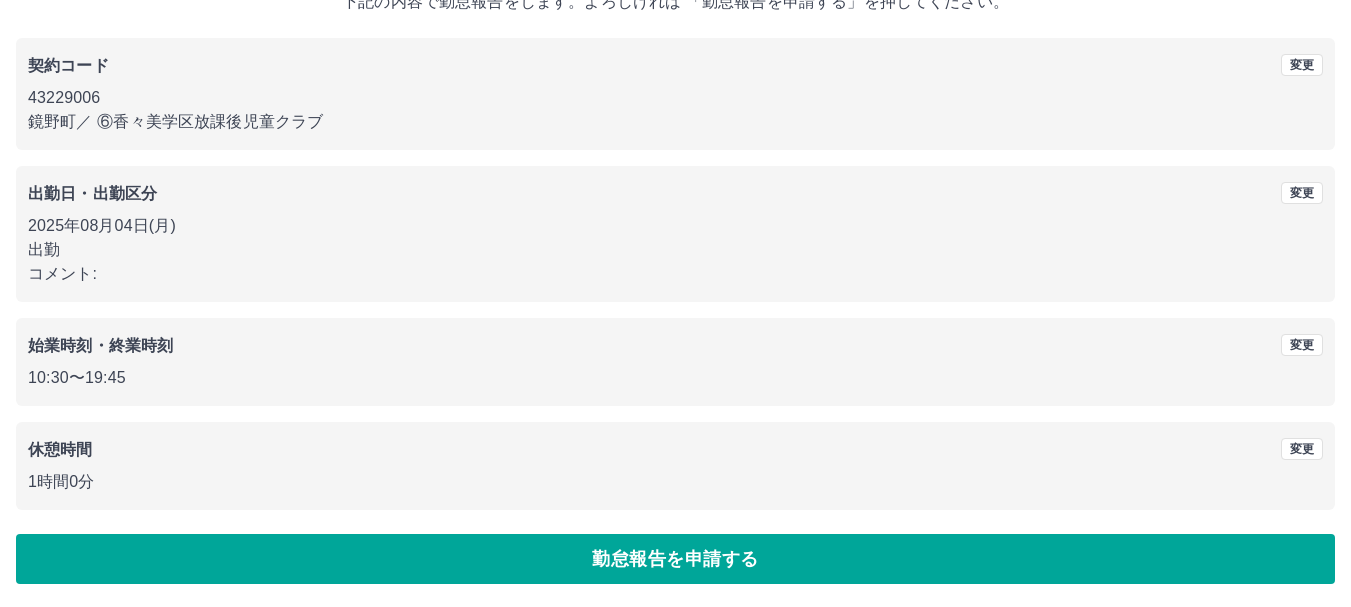 scroll, scrollTop: 142, scrollLeft: 0, axis: vertical 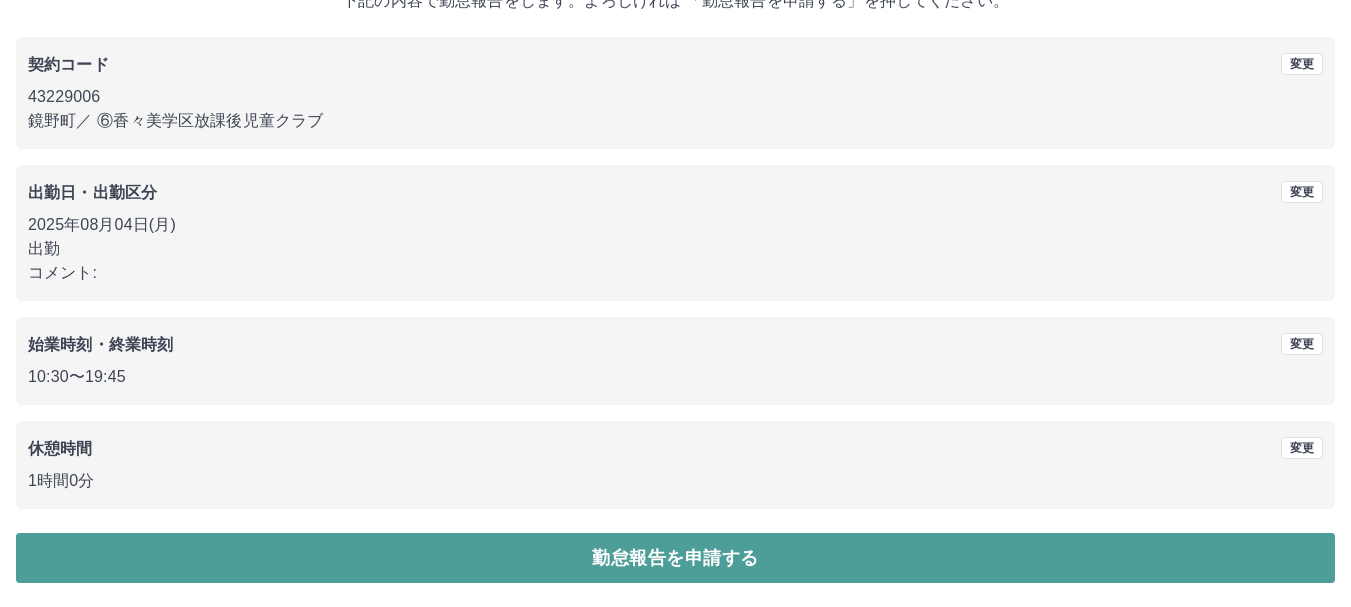 click on "勤怠報告を申請する" at bounding box center (675, 558) 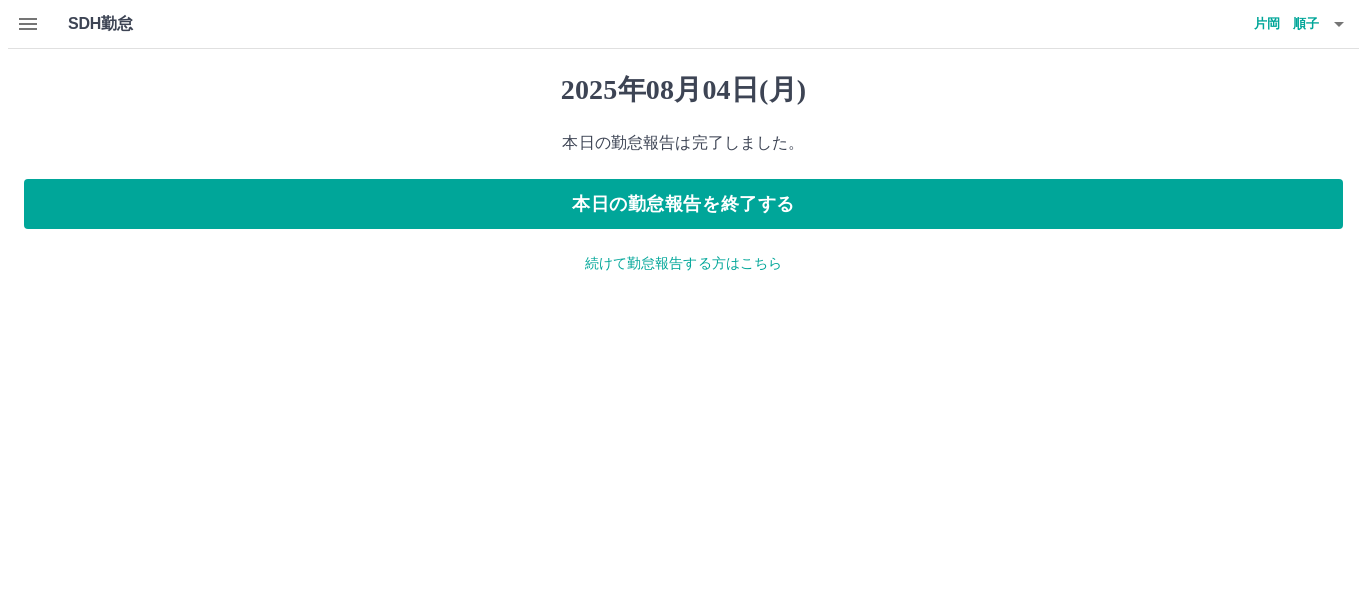 scroll, scrollTop: 0, scrollLeft: 0, axis: both 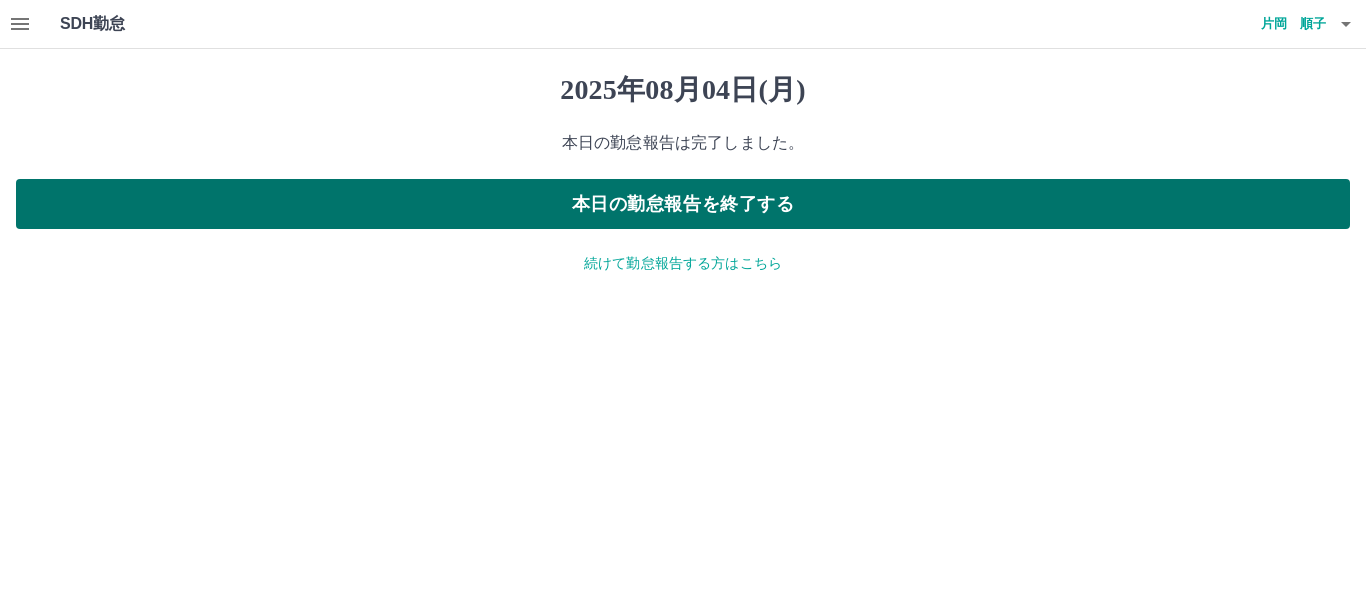 click on "本日の勤怠報告を終了する" at bounding box center (683, 204) 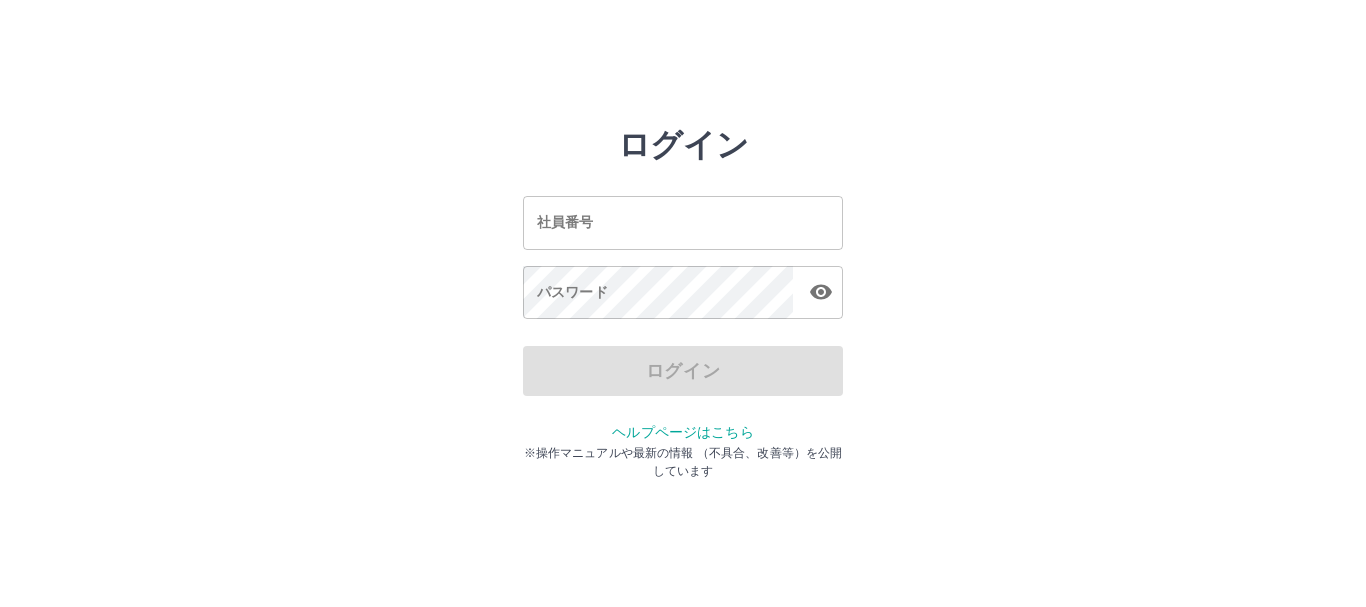 scroll, scrollTop: 0, scrollLeft: 0, axis: both 